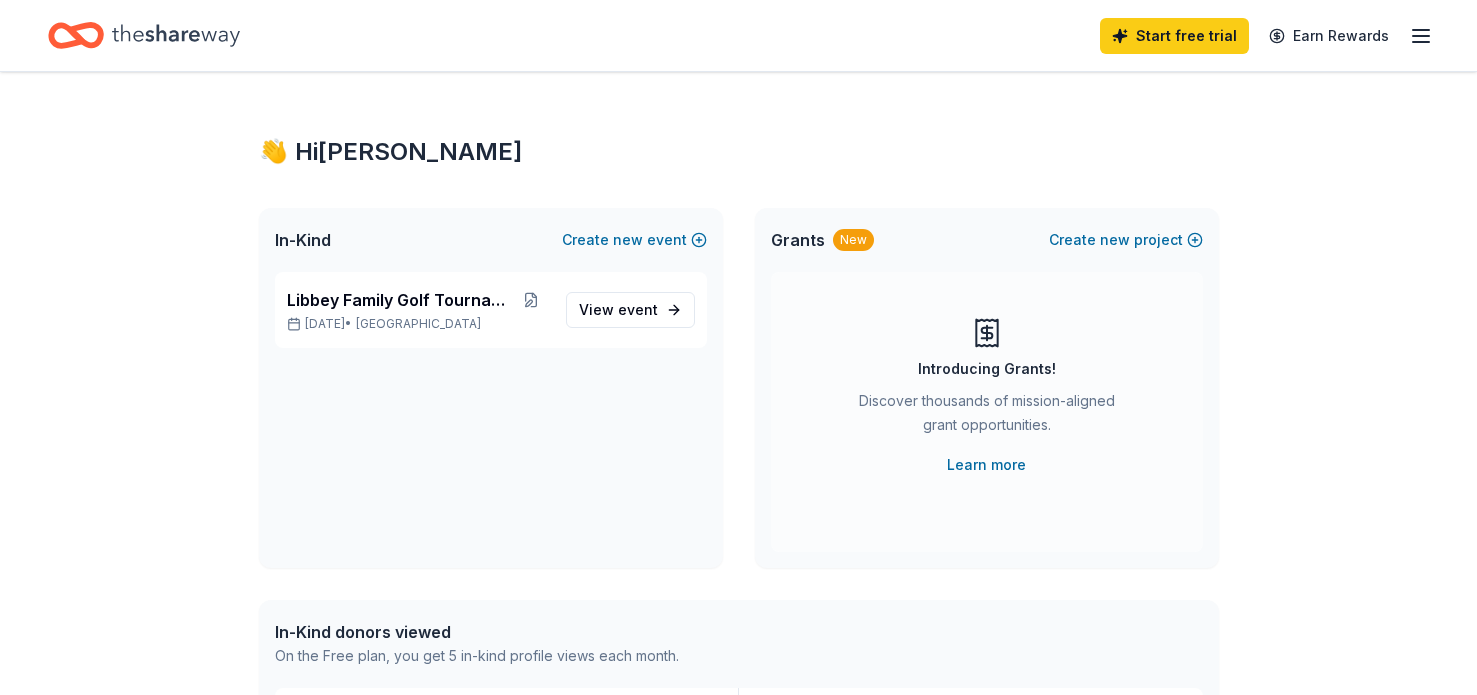 scroll, scrollTop: 0, scrollLeft: 0, axis: both 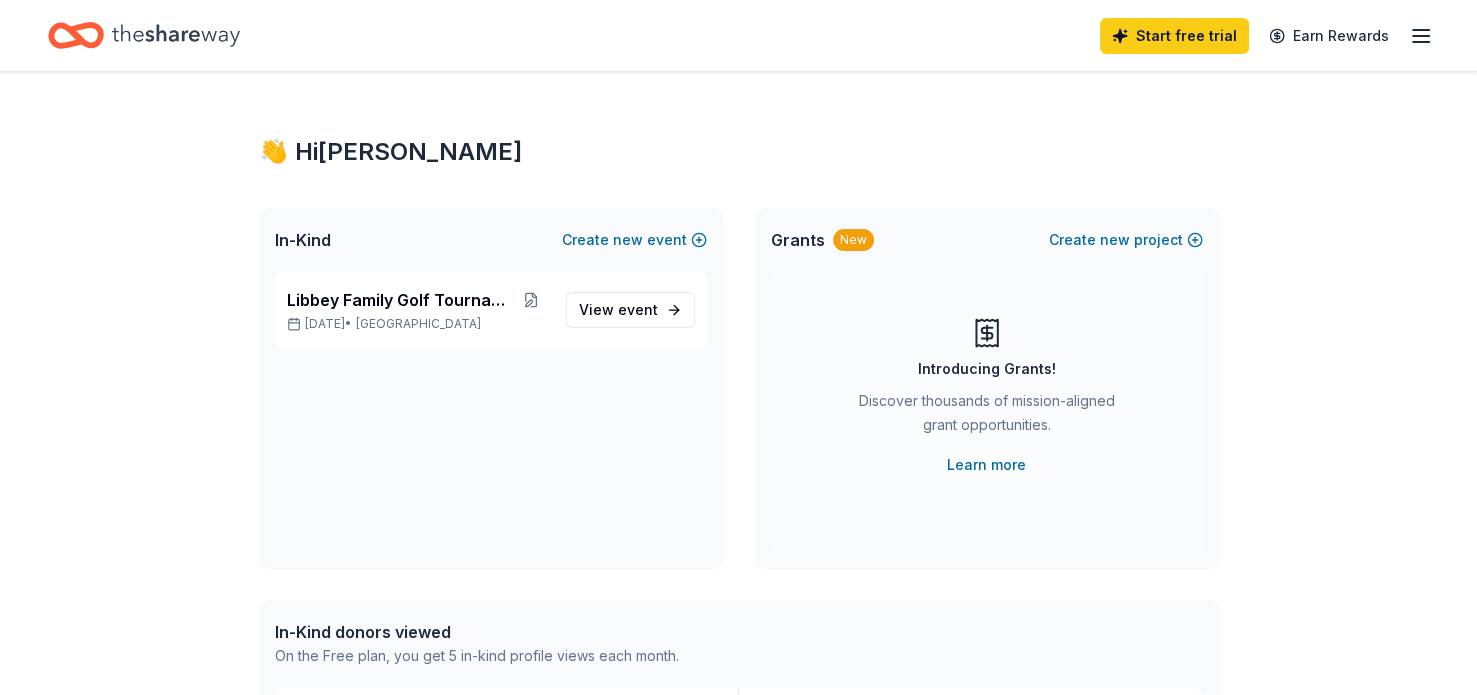 drag, startPoint x: 1474, startPoint y: 55, endPoint x: 1472, endPoint y: 155, distance: 100.02 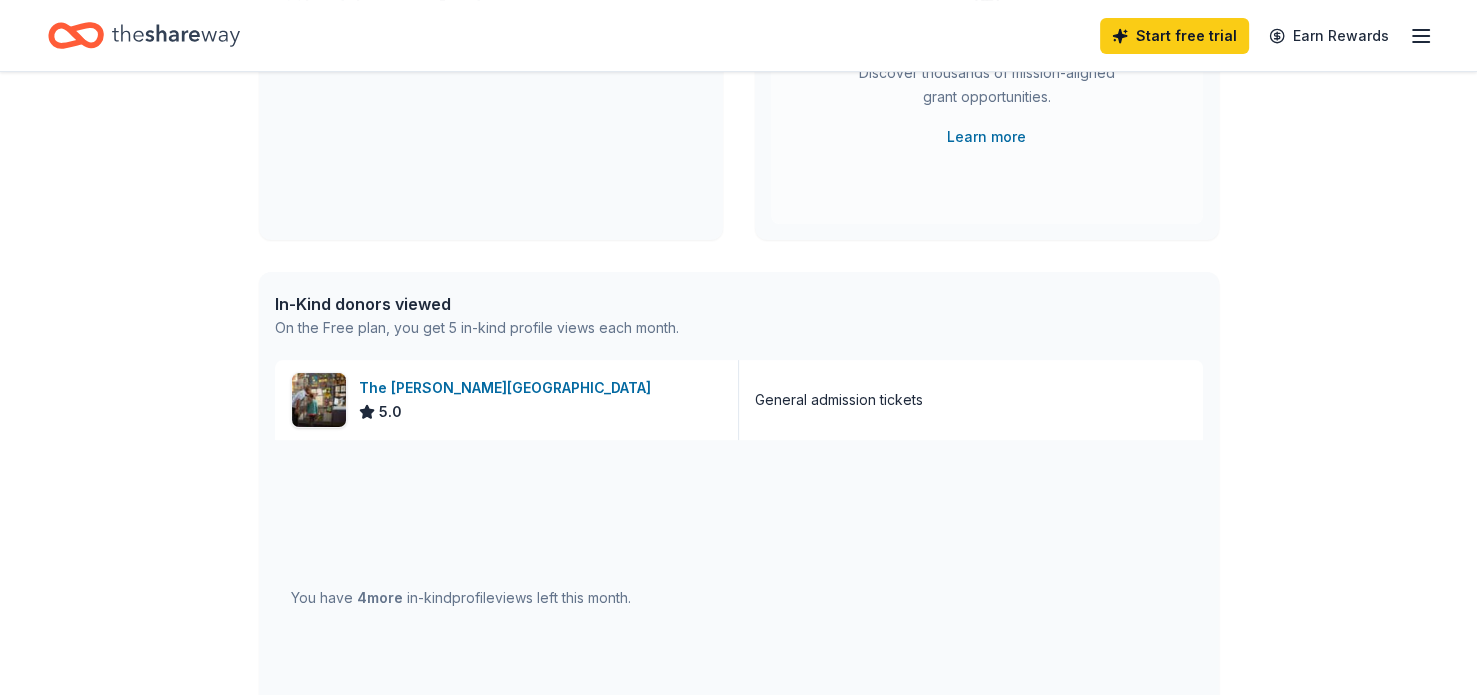 scroll, scrollTop: 332, scrollLeft: 0, axis: vertical 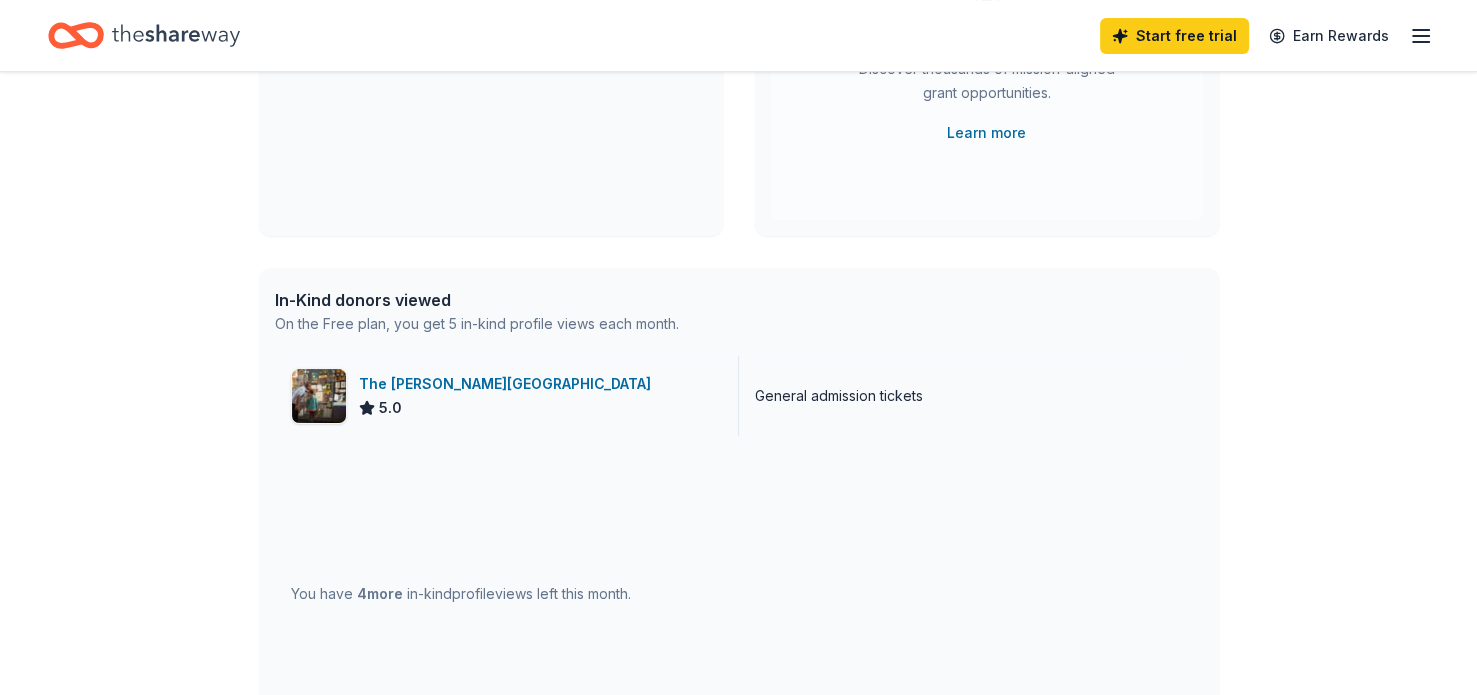 click on "The Walt Disney Museum" at bounding box center (509, 384) 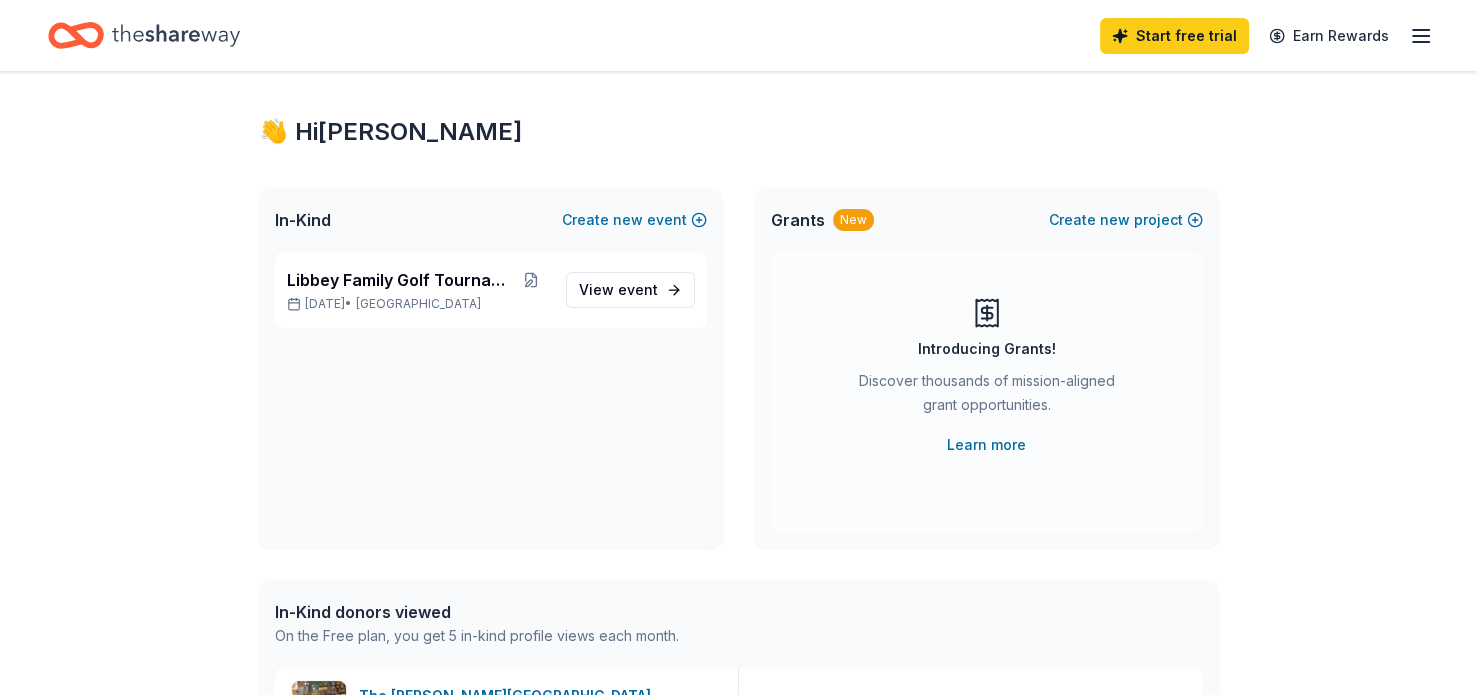 scroll, scrollTop: 14, scrollLeft: 0, axis: vertical 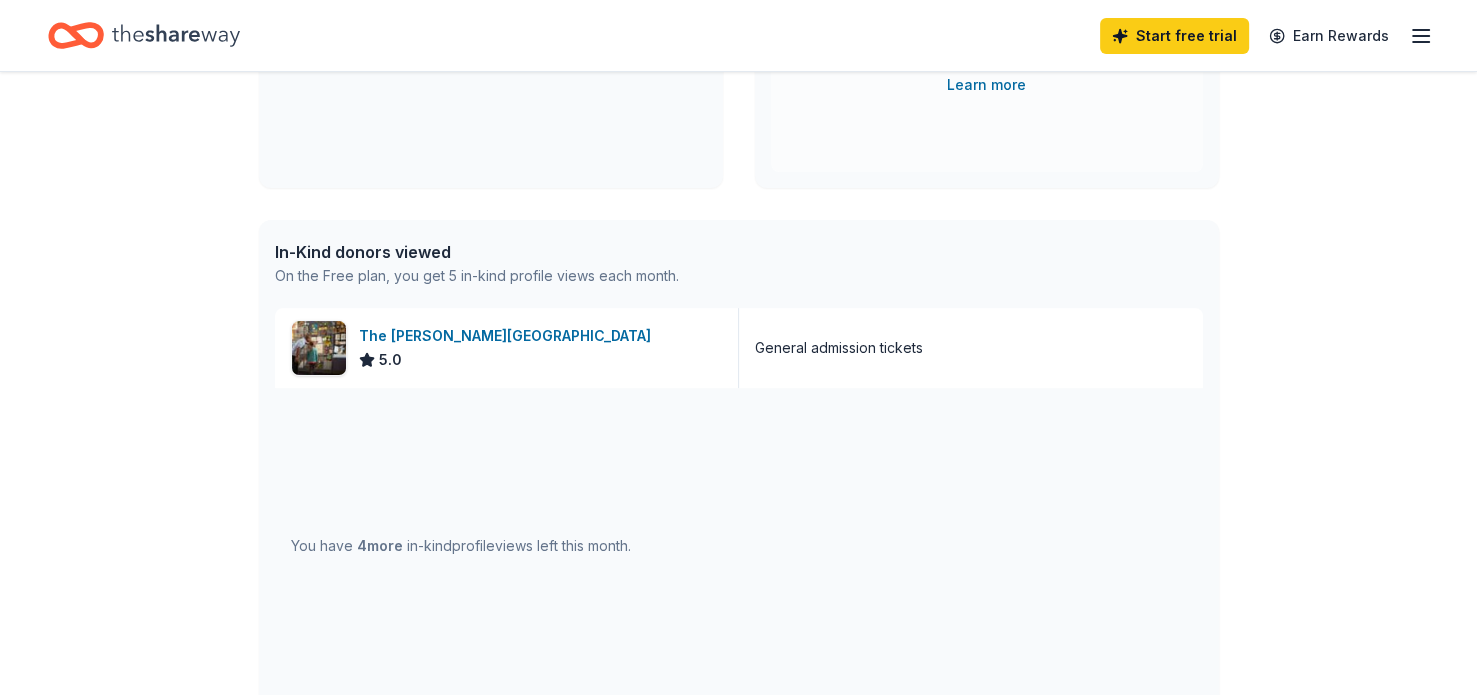click on "In-Kind donors viewed" at bounding box center [477, 252] 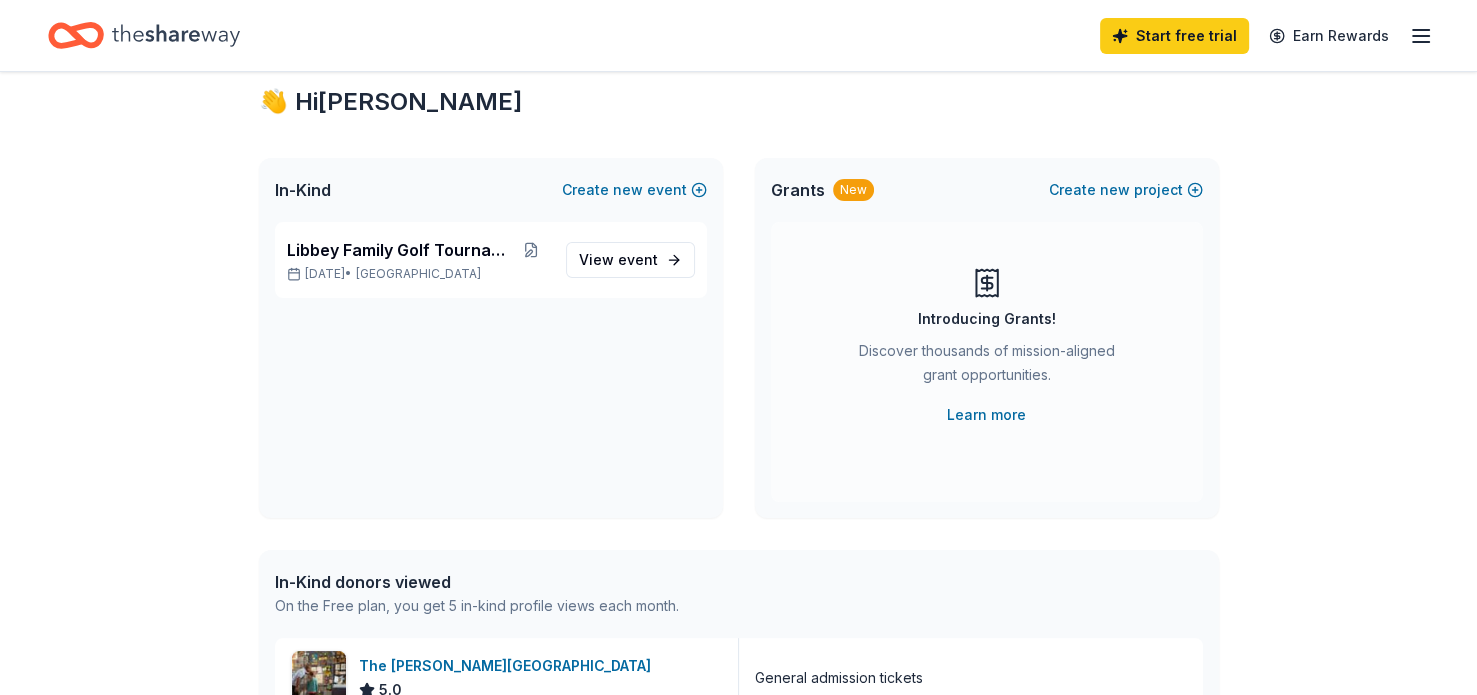 scroll, scrollTop: 35, scrollLeft: 0, axis: vertical 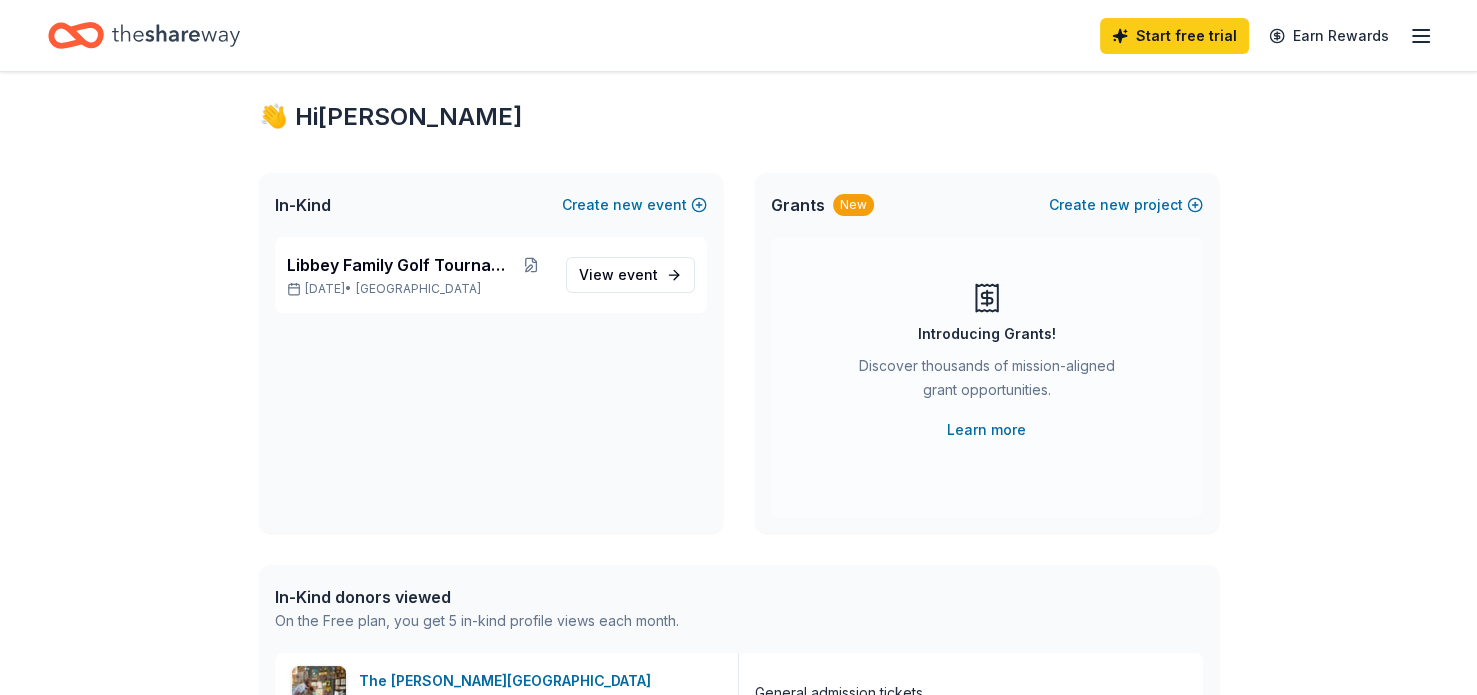 click 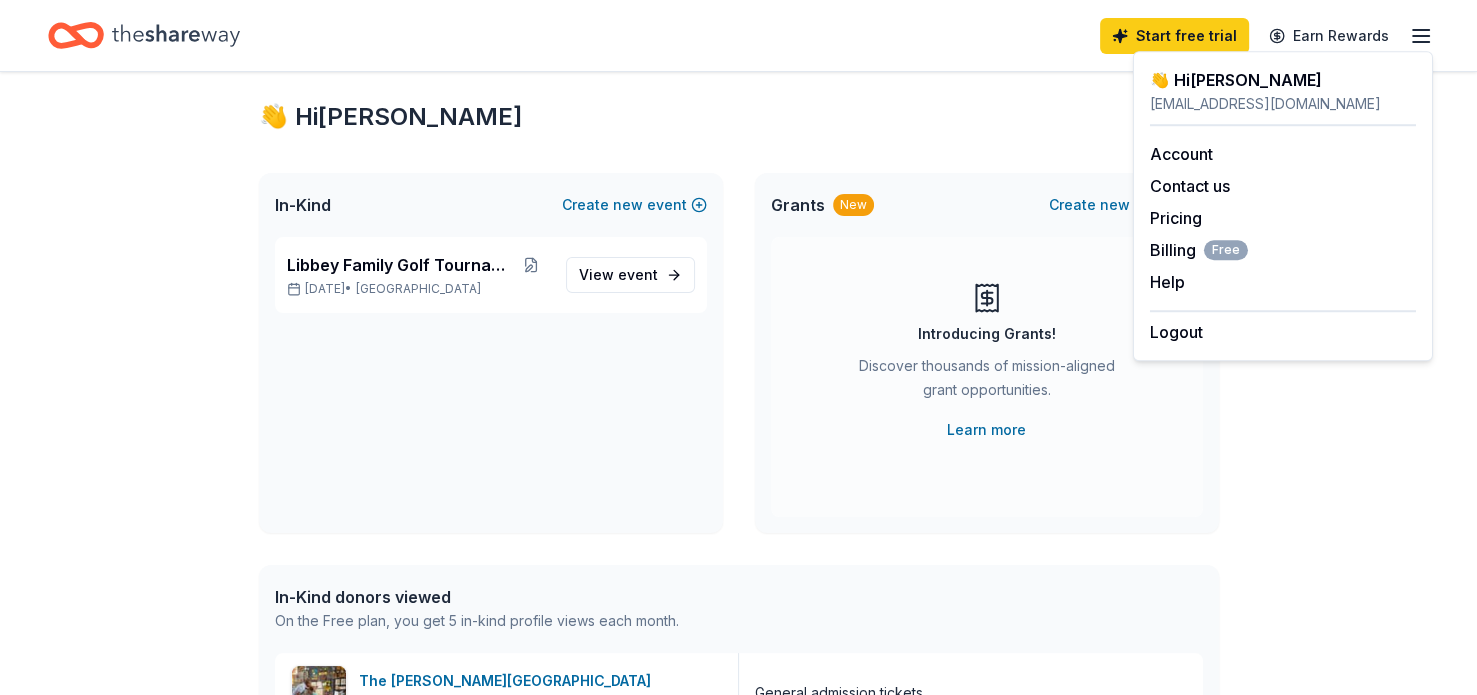 click 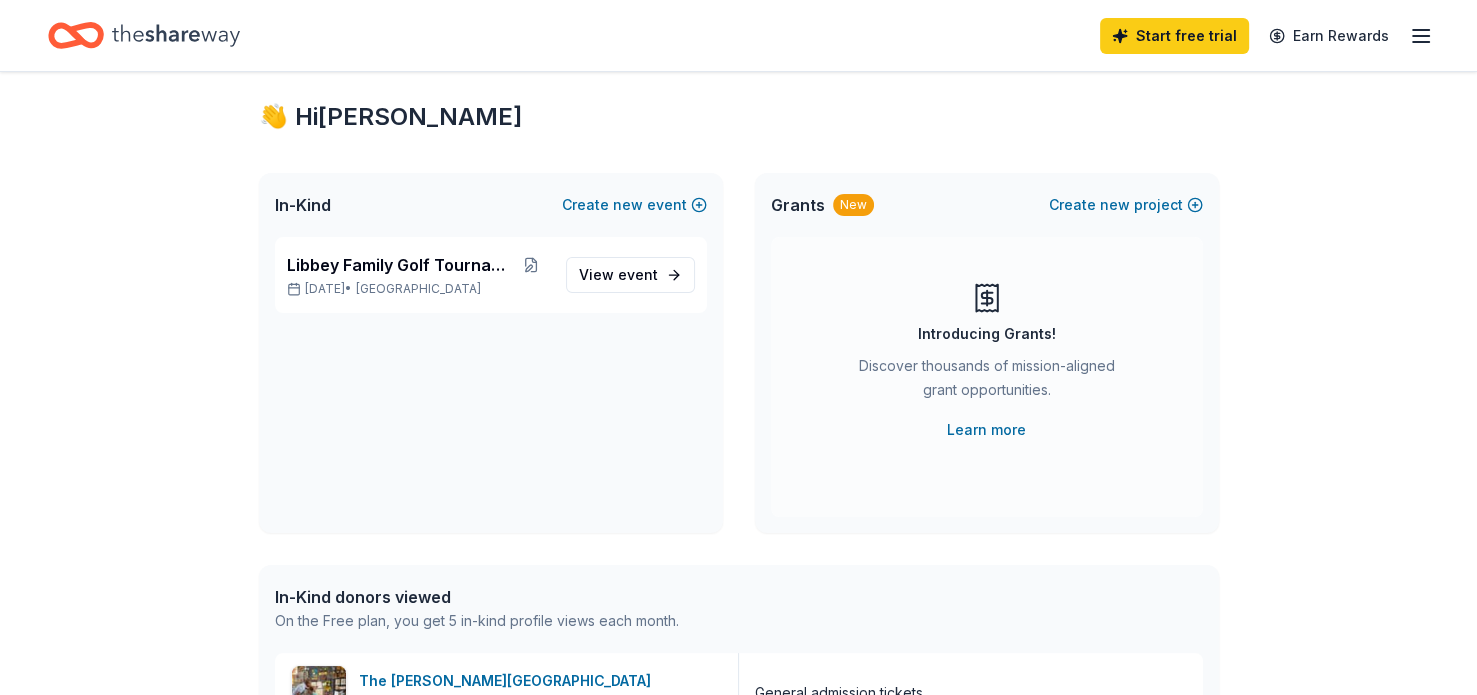 click on "👋 Hi  Kathi In-Kind Create  new  event   Libbey Family Golf Tournament Sep 27, 2025  •  SF Bay Area View   event   Grants New Create  new  project   Introducing Grants! Discover thousands of mission-aligned grant opportunities. Learn more In-Kind donors viewed On the Free plan, you get 5 in-kind profile views each month. The Walt Disney Museum 5.0 General admission tickets You have   4  more   in-kind  profile  views   left this month.  Grants viewed On the Free plan, you get 5 grant profile views each month. You have not yet viewed any  grant  profiles this month. Create a new  project   to view  grants ." at bounding box center [738, 735] 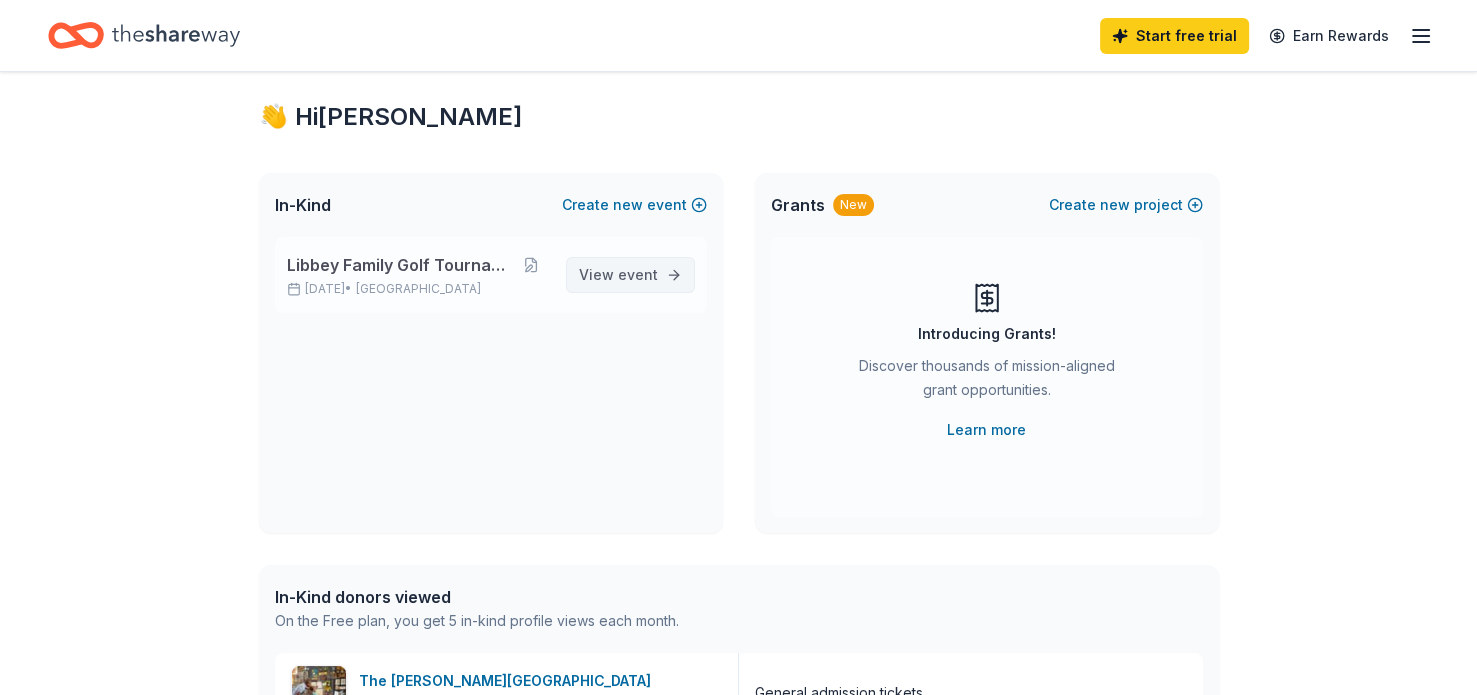 click on "event" at bounding box center (638, 274) 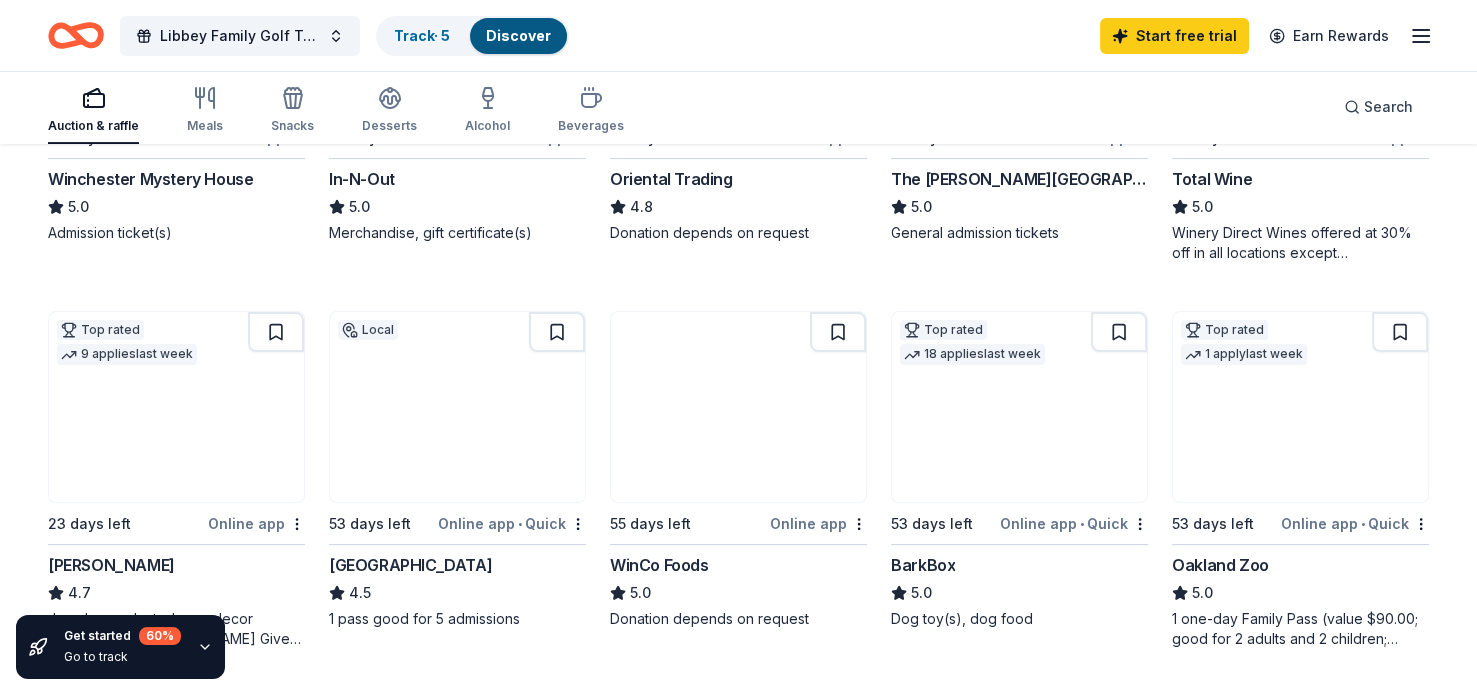scroll, scrollTop: 447, scrollLeft: 0, axis: vertical 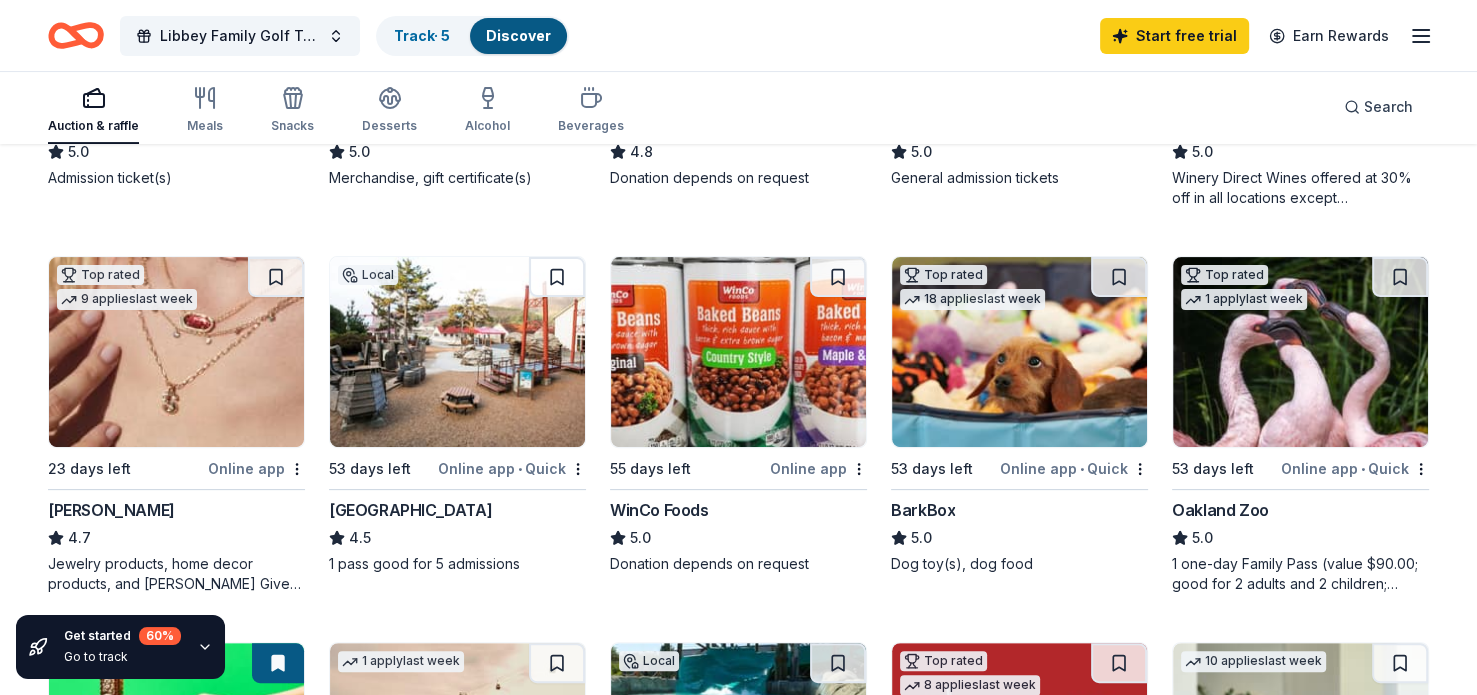 click at bounding box center (1019, 352) 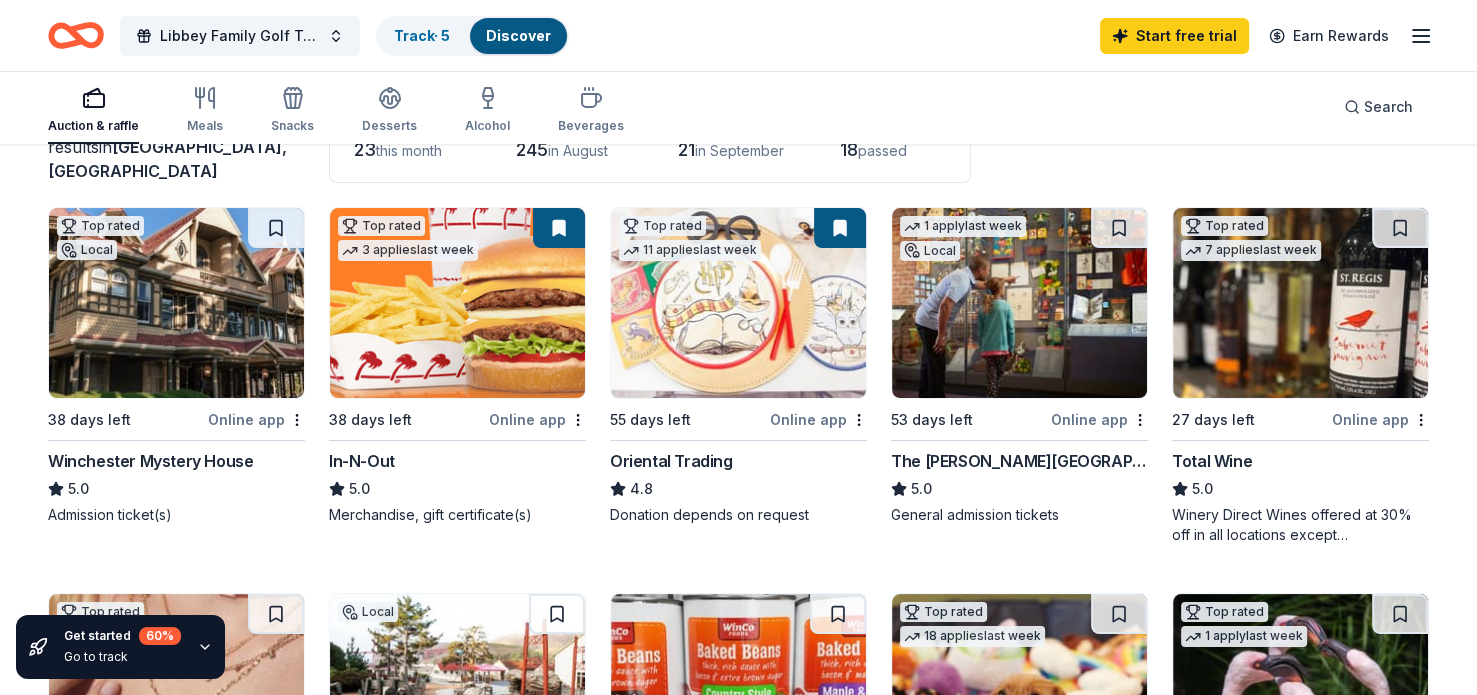 scroll, scrollTop: 158, scrollLeft: 0, axis: vertical 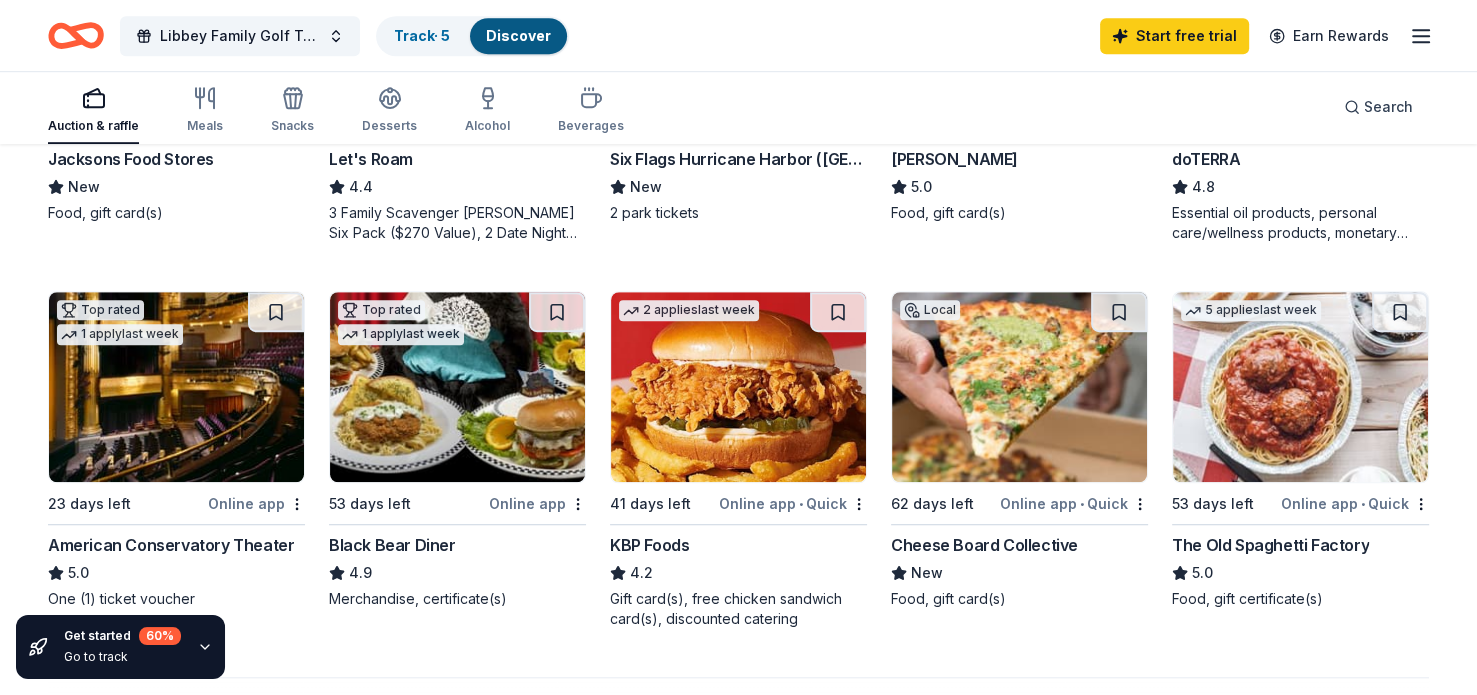 click at bounding box center (1300, 387) 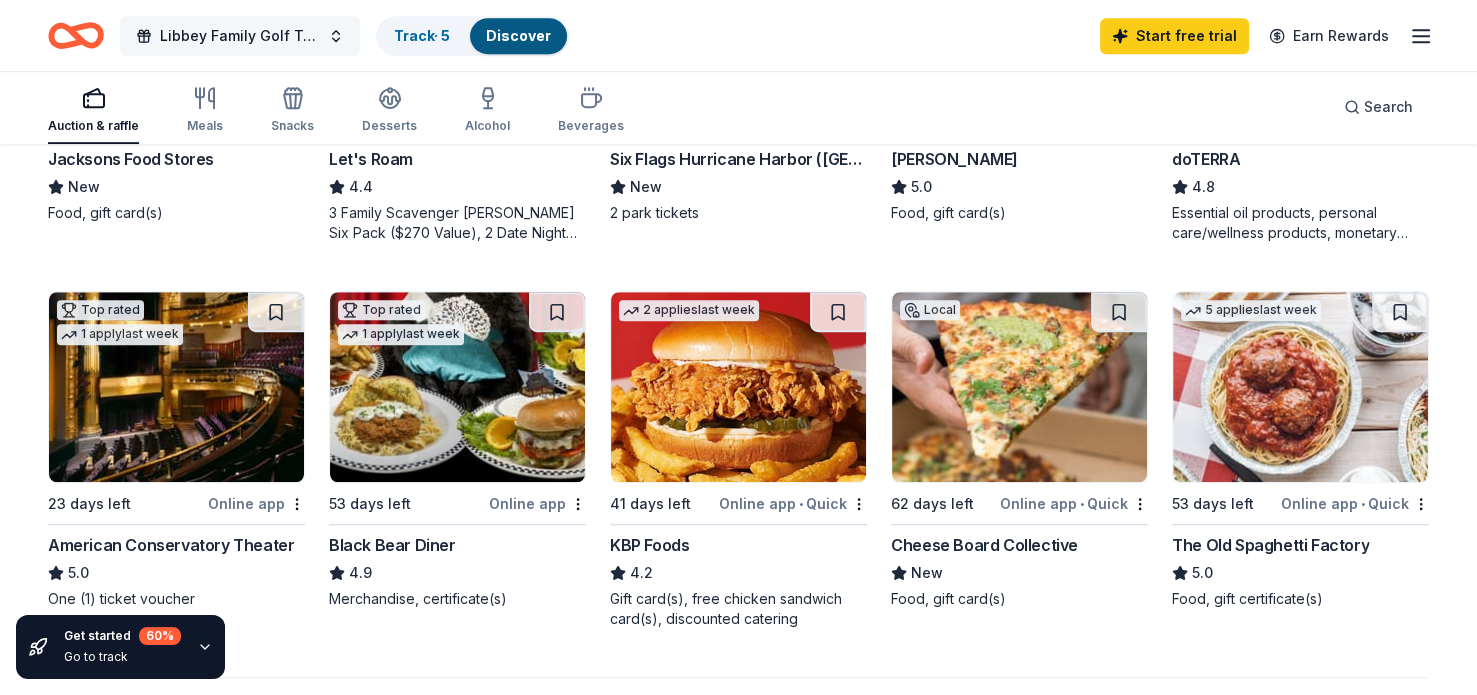 click on "Libbey Family Golf Tournament" at bounding box center [240, 36] 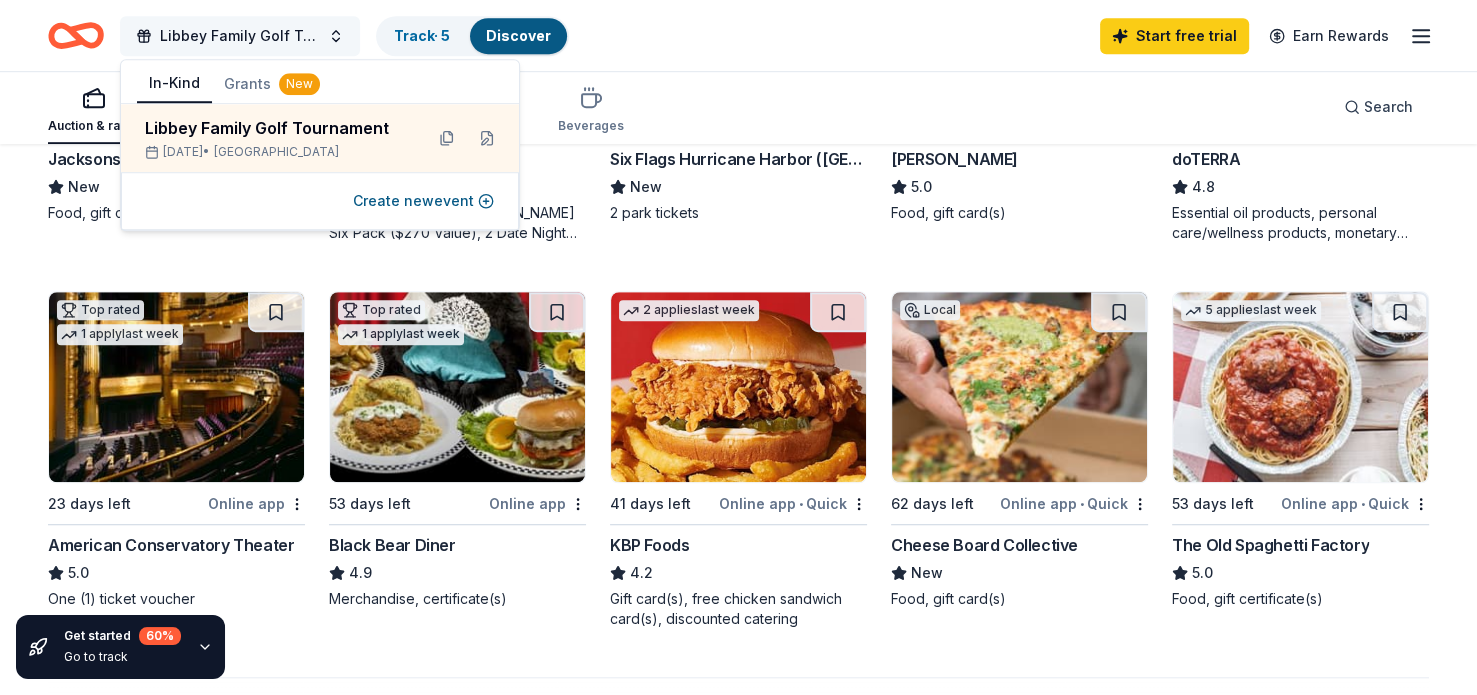click on "Libbey Family Golf Tournament" at bounding box center (240, 36) 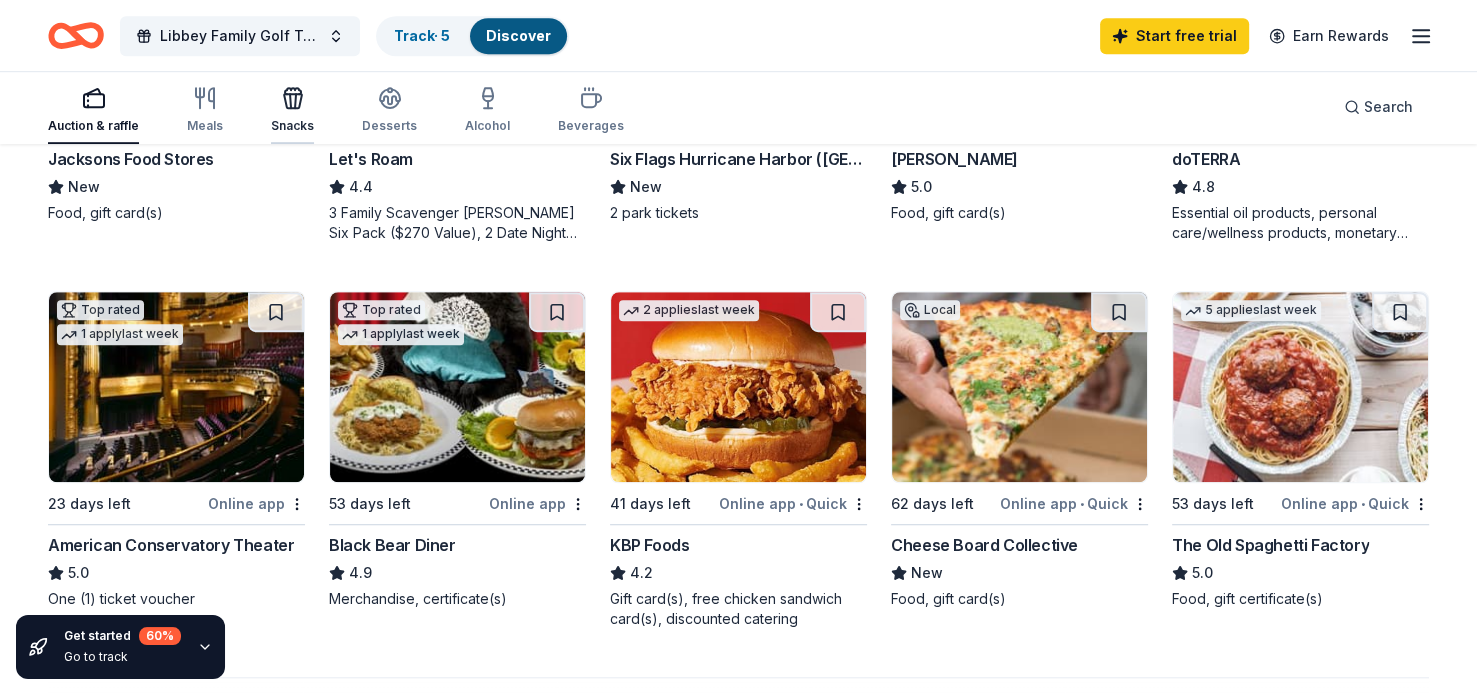 click on "Snacks" at bounding box center [292, 110] 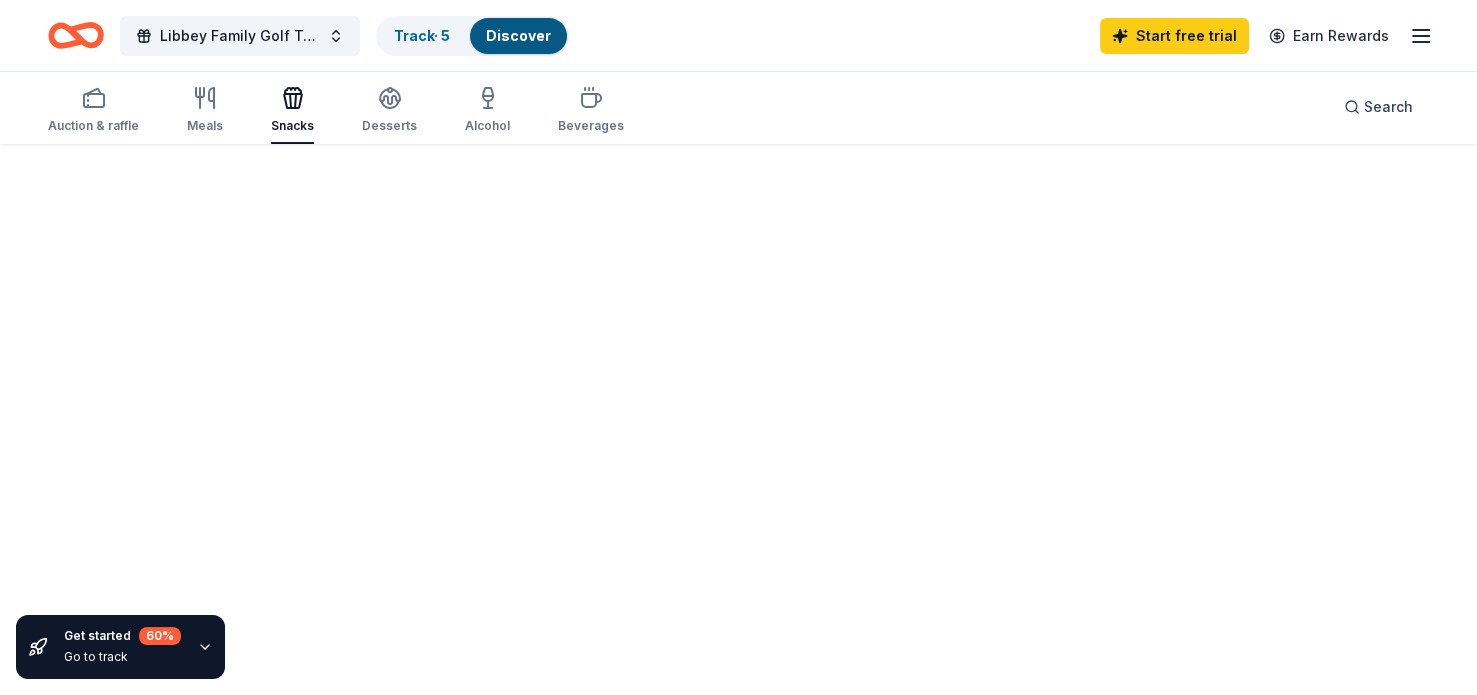 scroll, scrollTop: 0, scrollLeft: 0, axis: both 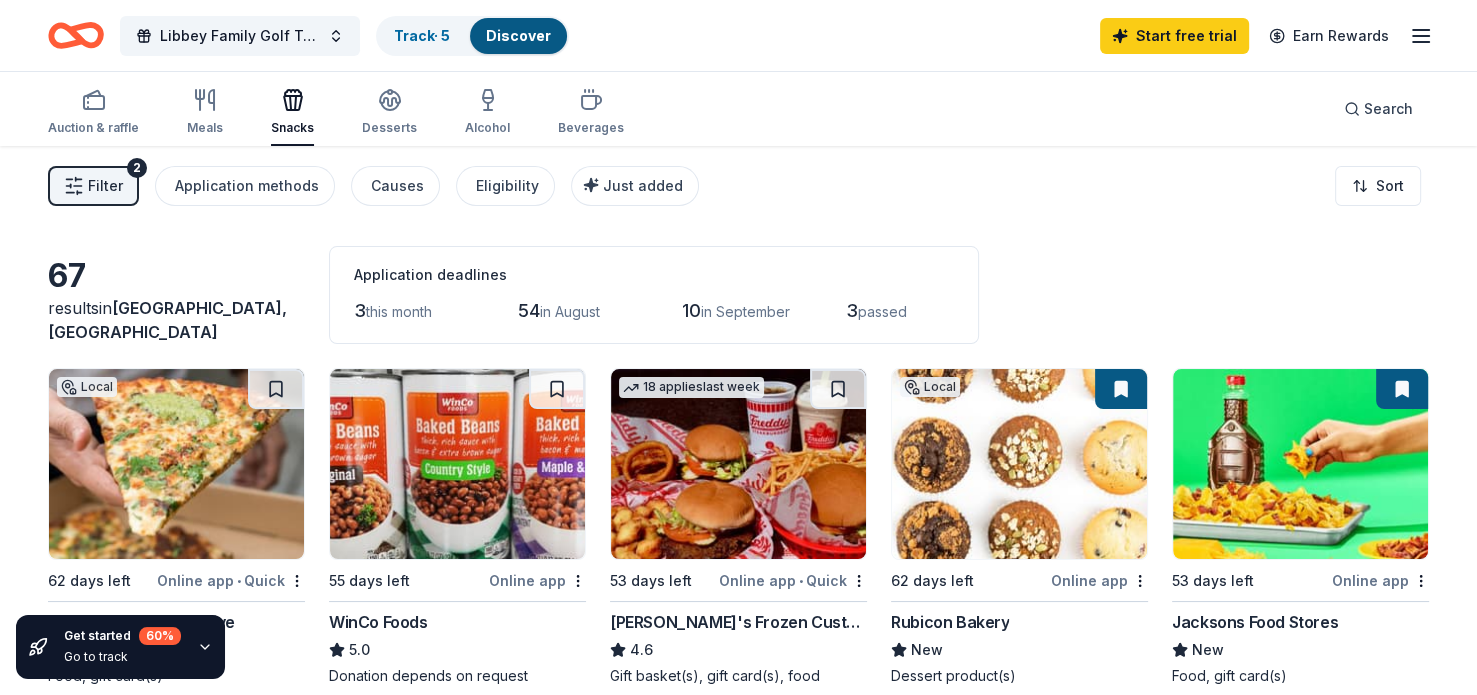 click on "67 results  in  Brentwood, CA Application deadlines 3  this month 54  in August 10  in September 3  passed Local 62 days left Online app • Quick Cheese Board Collective New Food, gift card(s) 55 days left Online app WinCo Foods 5.0 Donation depends on request 18   applies  last week 53 days left Online app • Quick Freddy's Frozen Custard & Steakburgers 4.6 Gift basket(s), gift card(s), food Local 62 days left Online app Rubicon Bakery New Dessert product(s) 53 days left Online app Jacksons Food Stores New Food, gift card(s) 3   applies  last week 62 days left Online app • Quick Bobo's Bakery 5.0 Baked goods  Local 53 days left Online app New Leaf Community Markets New Grocery products, gift card(s), monetary donations 1   apply  last week 53 days left Online app Kolache Factory New Baked goods, gift card(s) 3   applies  last week 41 days left Online app Safeway New Gift card(s), Safeway grocery products 1   apply  last week Local 53 days left Online app • Quick Mollie Stone's Markets New 53 days left" at bounding box center [738, 1410] 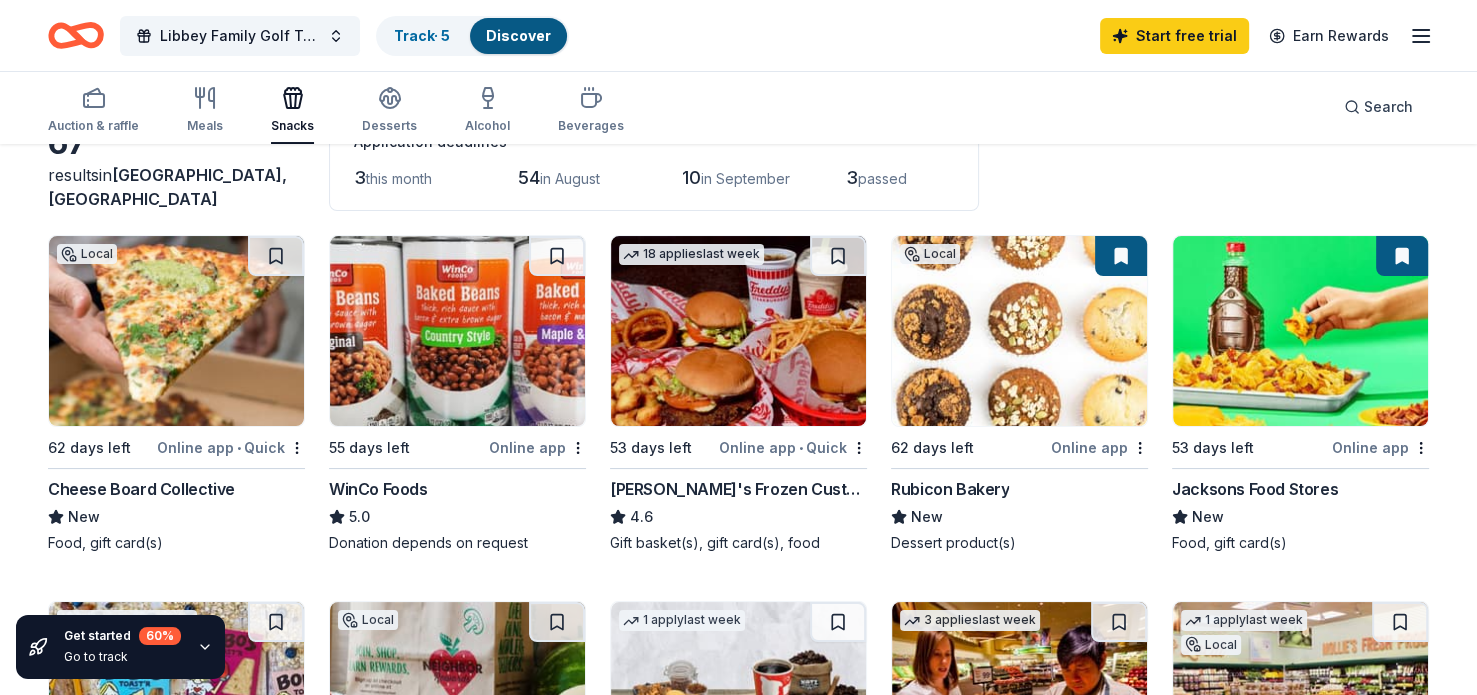 scroll, scrollTop: 159, scrollLeft: 0, axis: vertical 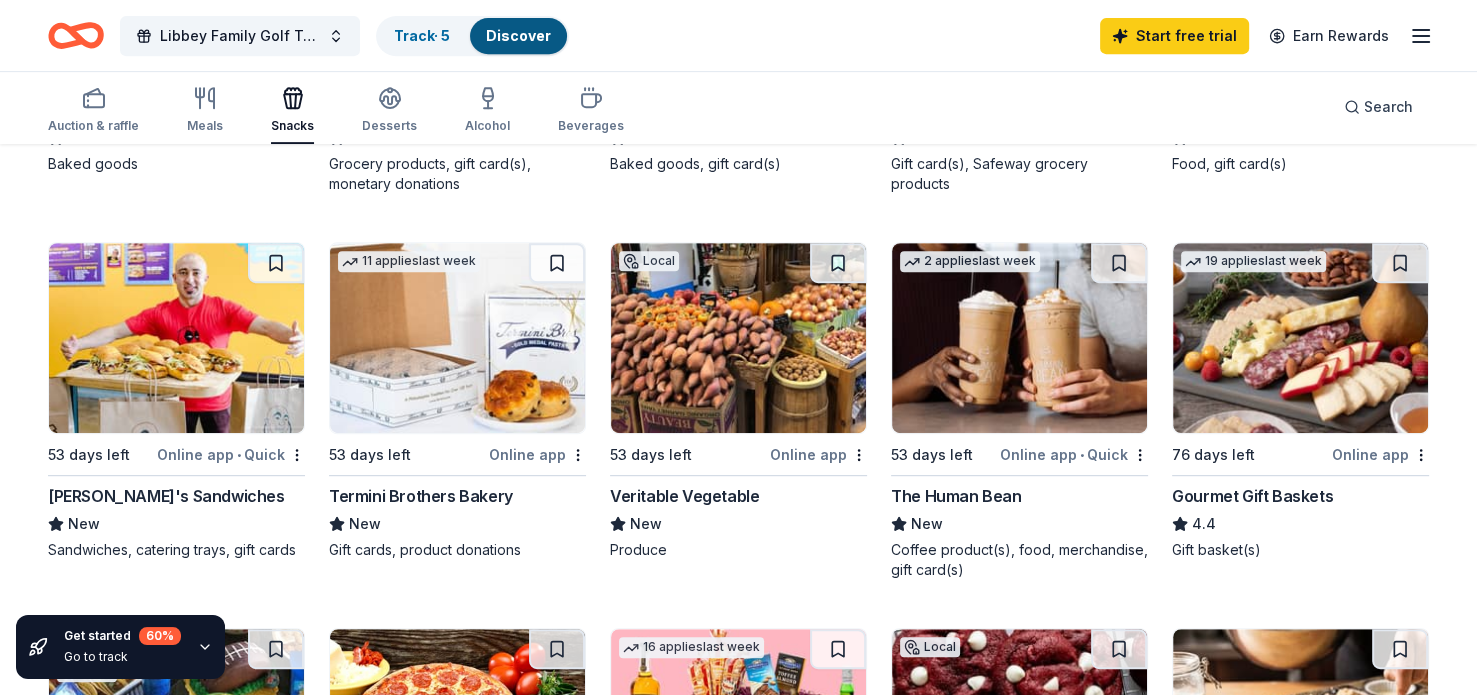 click at bounding box center [1300, 338] 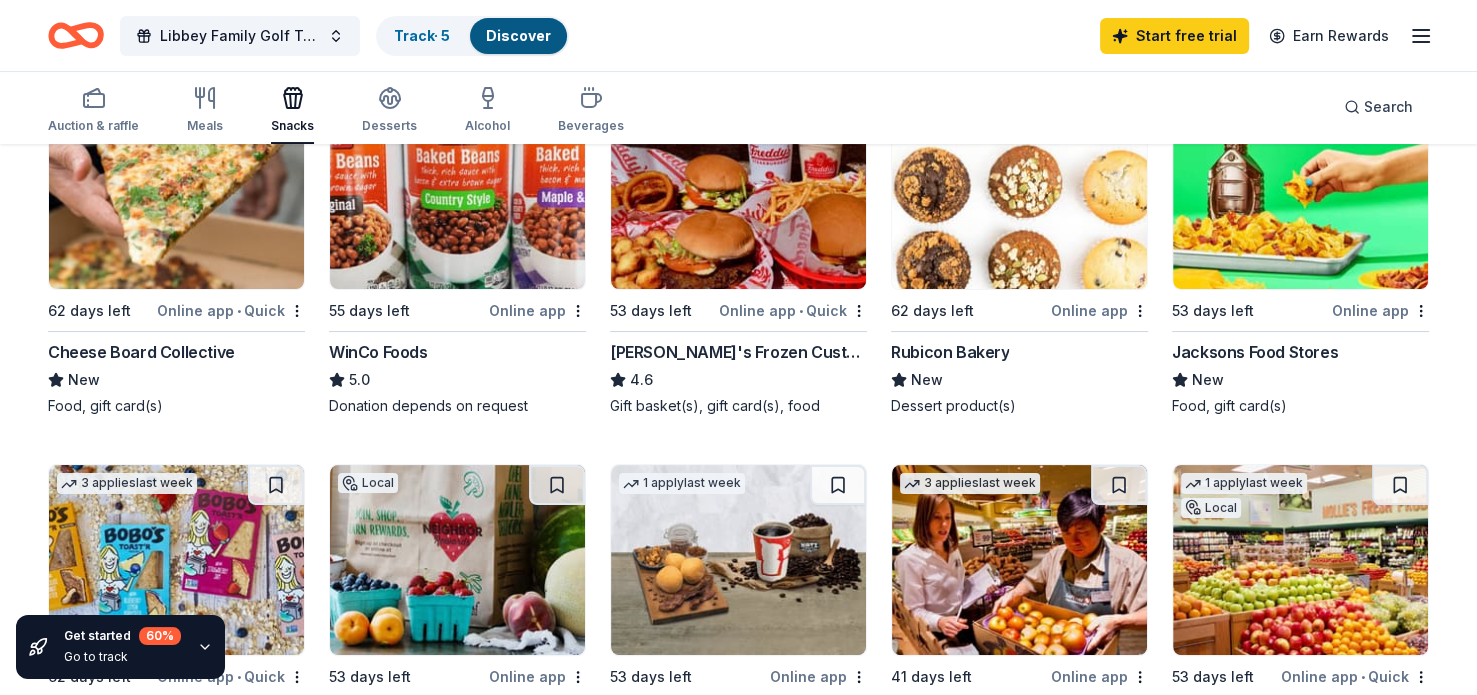 scroll, scrollTop: 0, scrollLeft: 0, axis: both 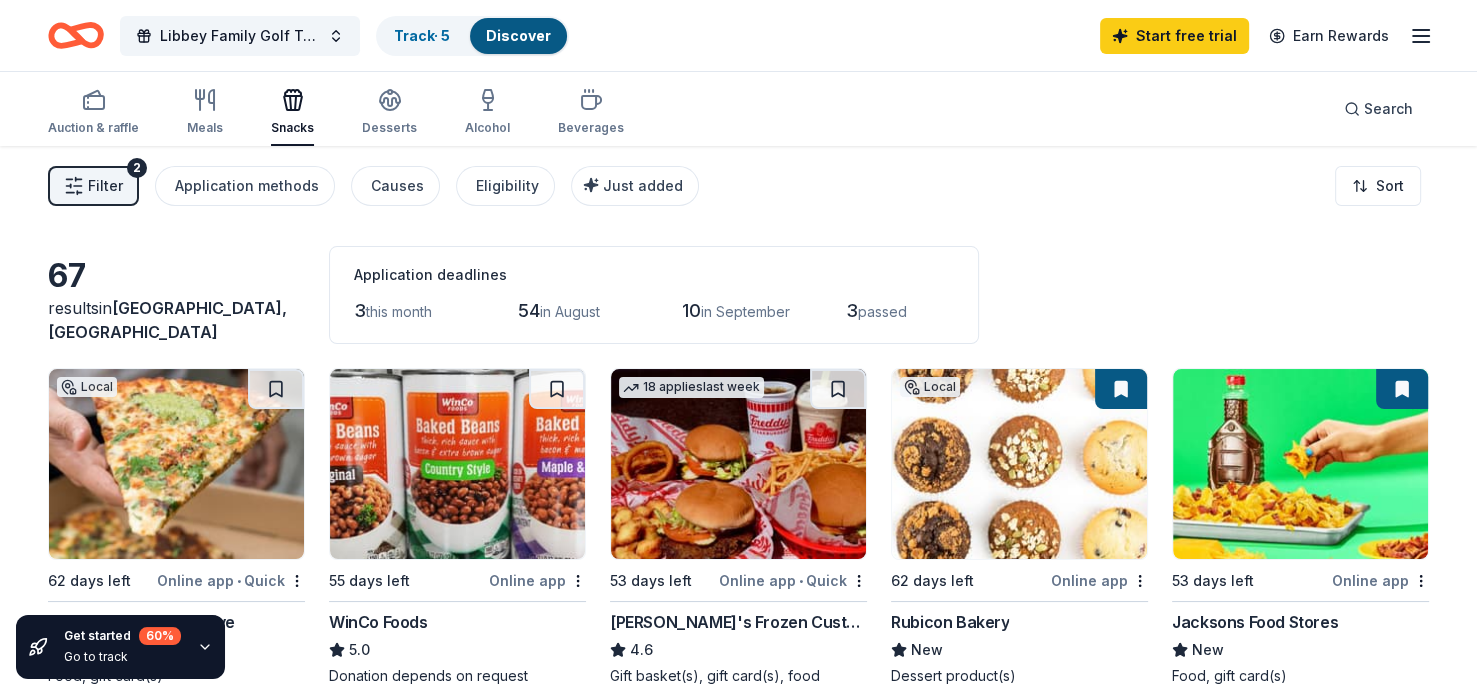 click on "Filter" at bounding box center (105, 186) 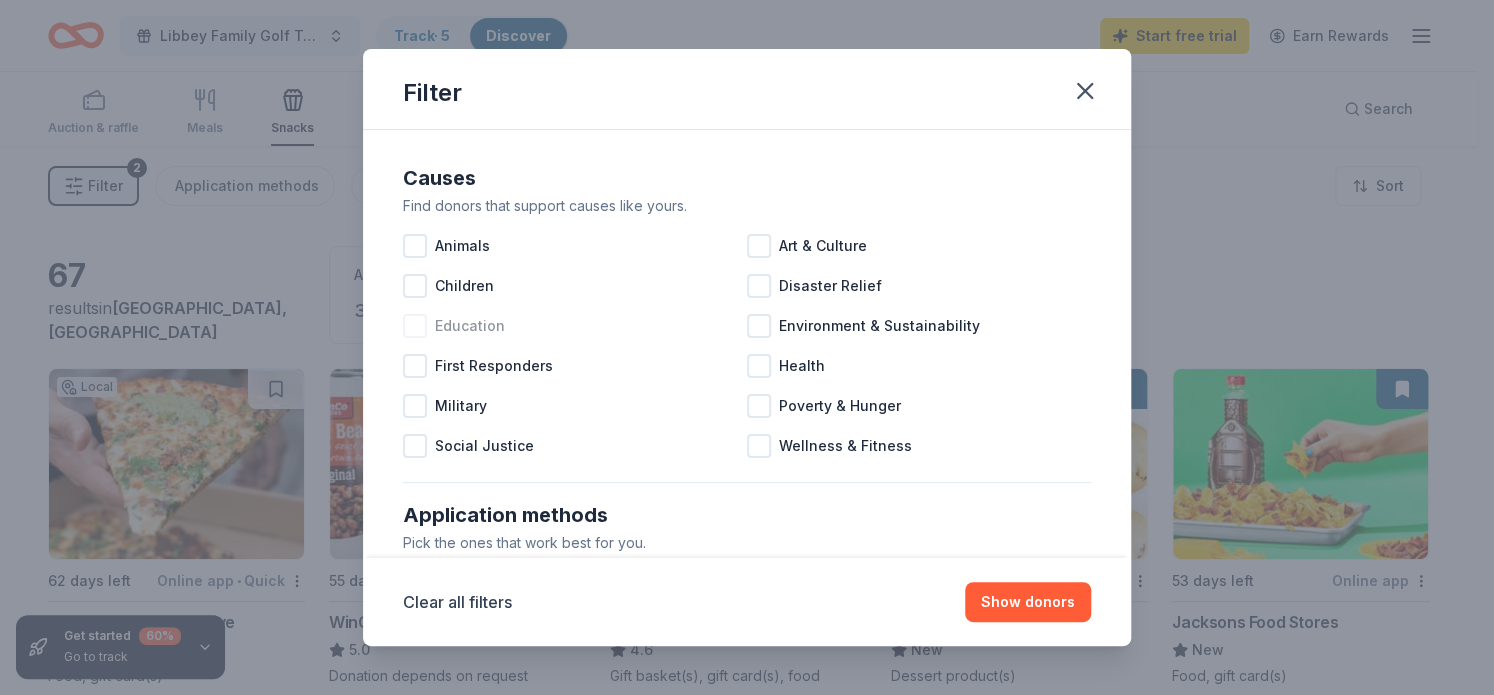 click at bounding box center [415, 326] 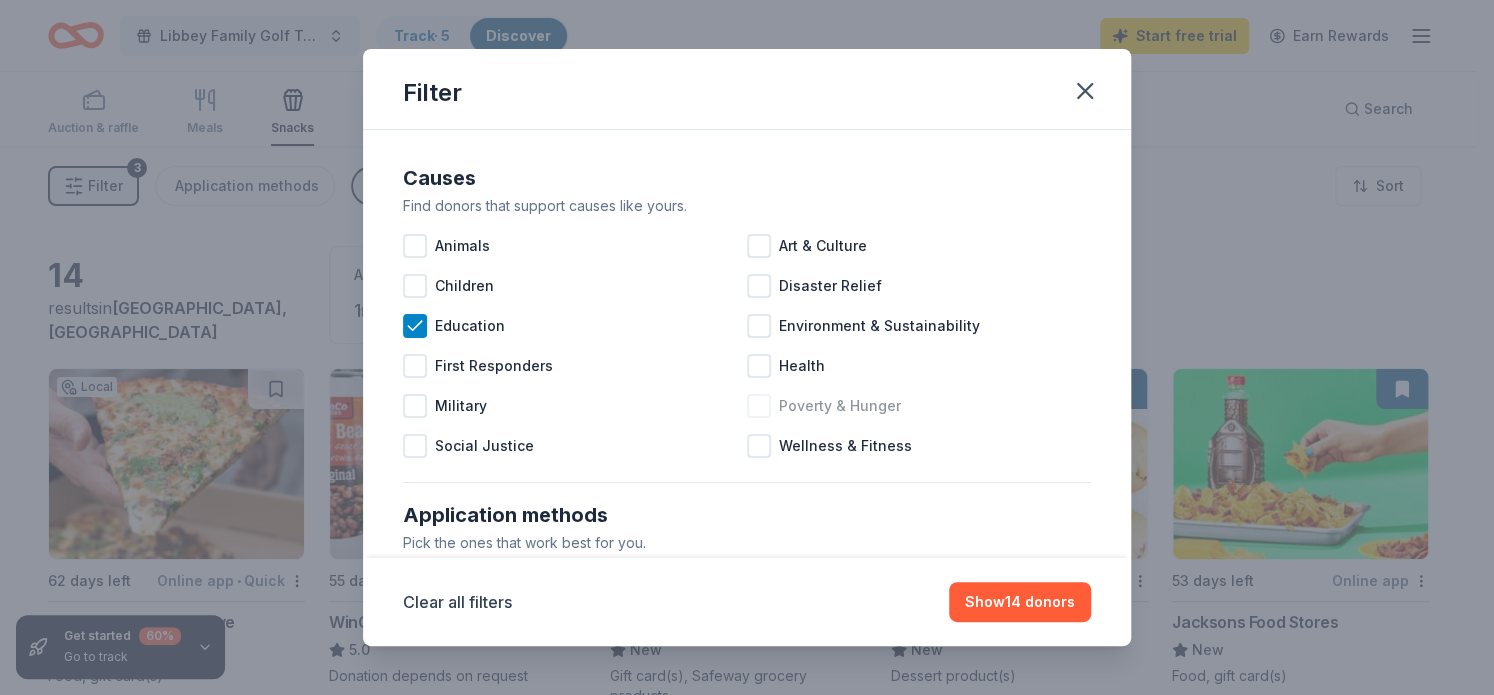 drag, startPoint x: 1112, startPoint y: 180, endPoint x: 1039, endPoint y: 423, distance: 253.7282 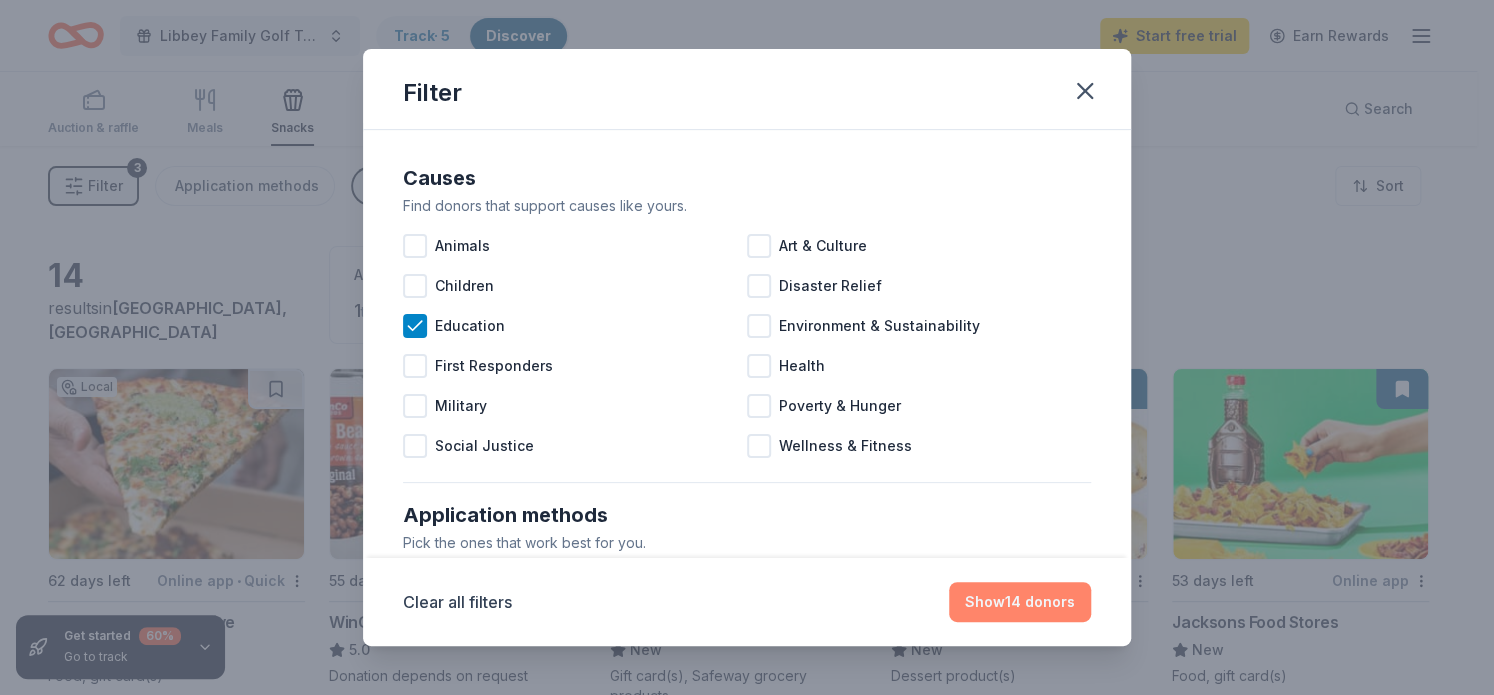 click on "Show  14   donors" at bounding box center [1020, 602] 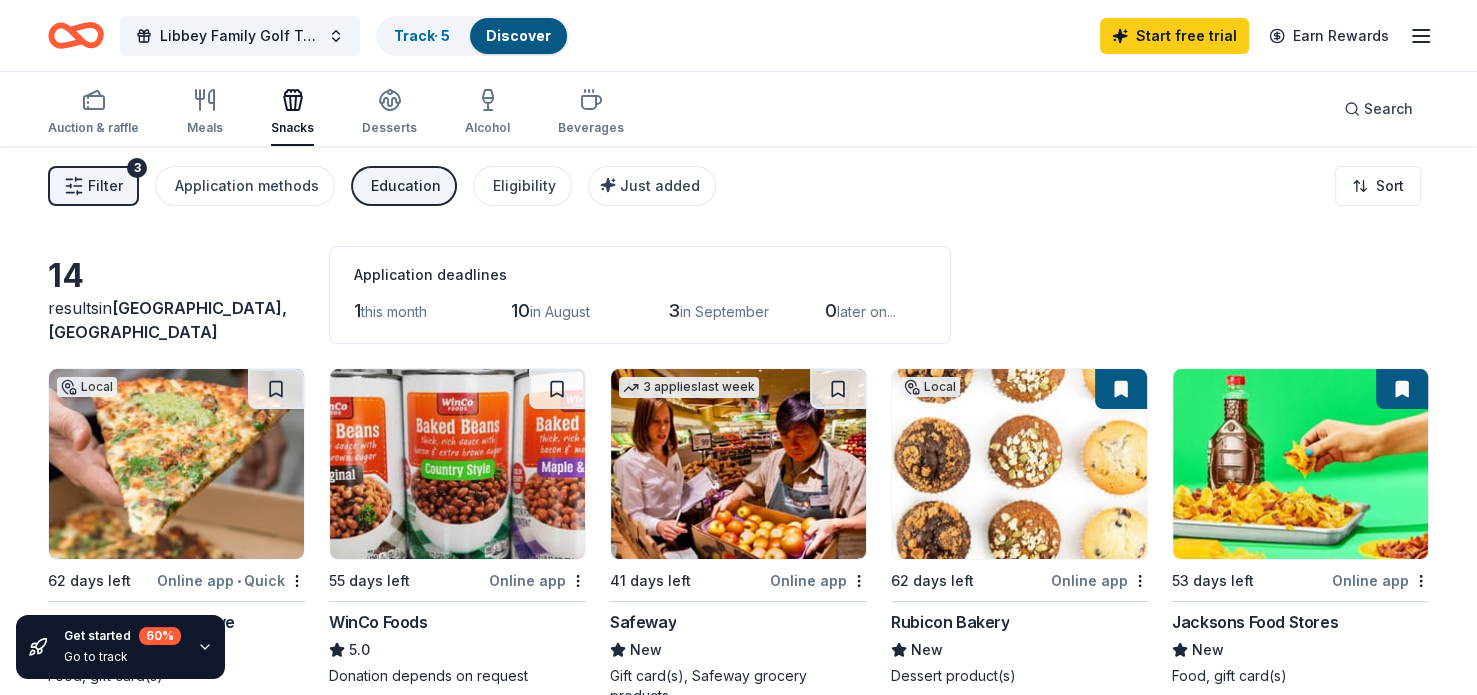 click 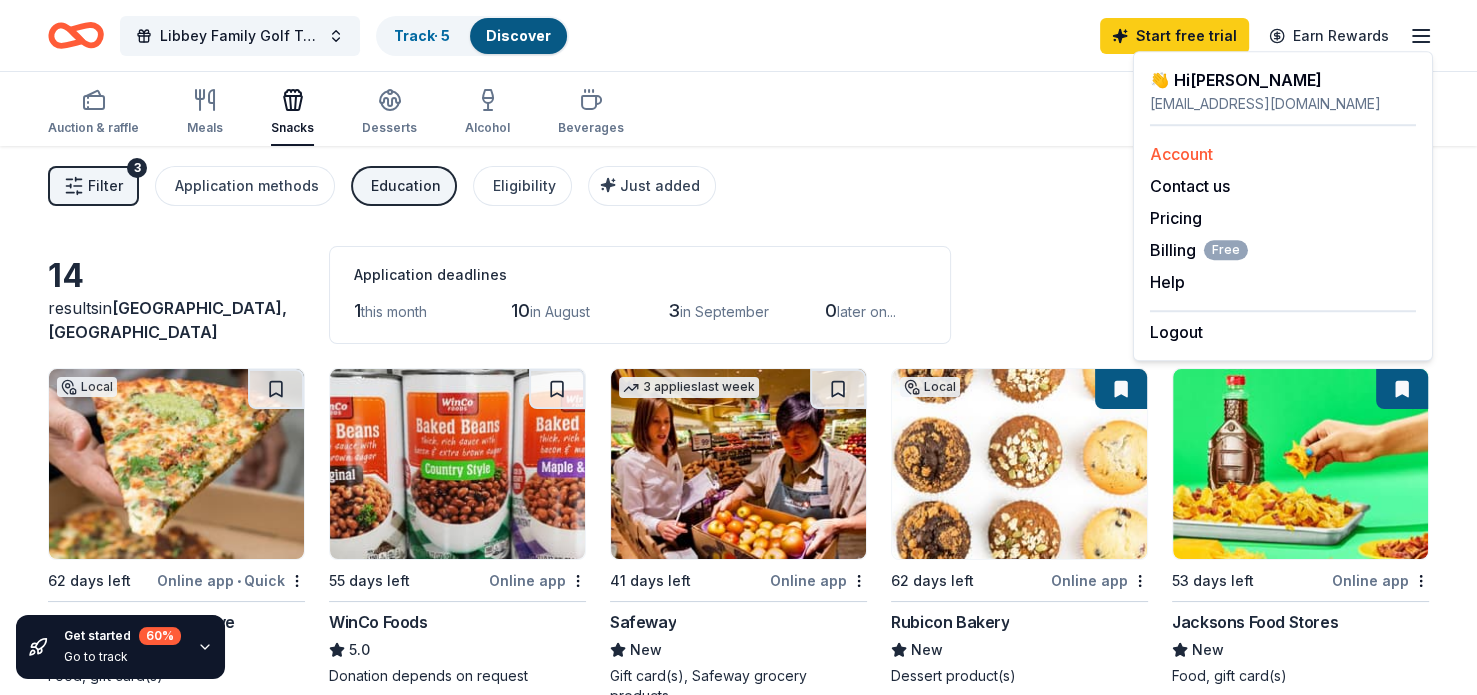 click on "Account" at bounding box center (1181, 154) 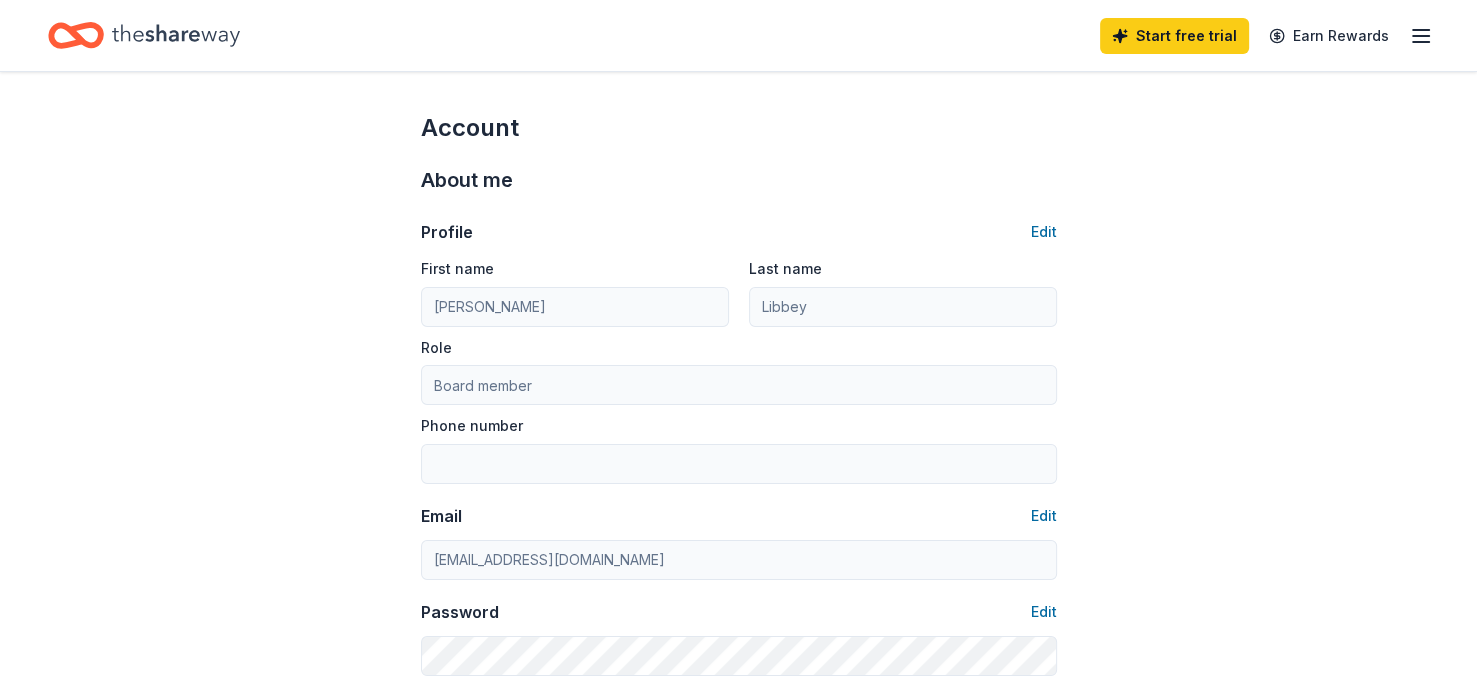 scroll, scrollTop: 22, scrollLeft: 0, axis: vertical 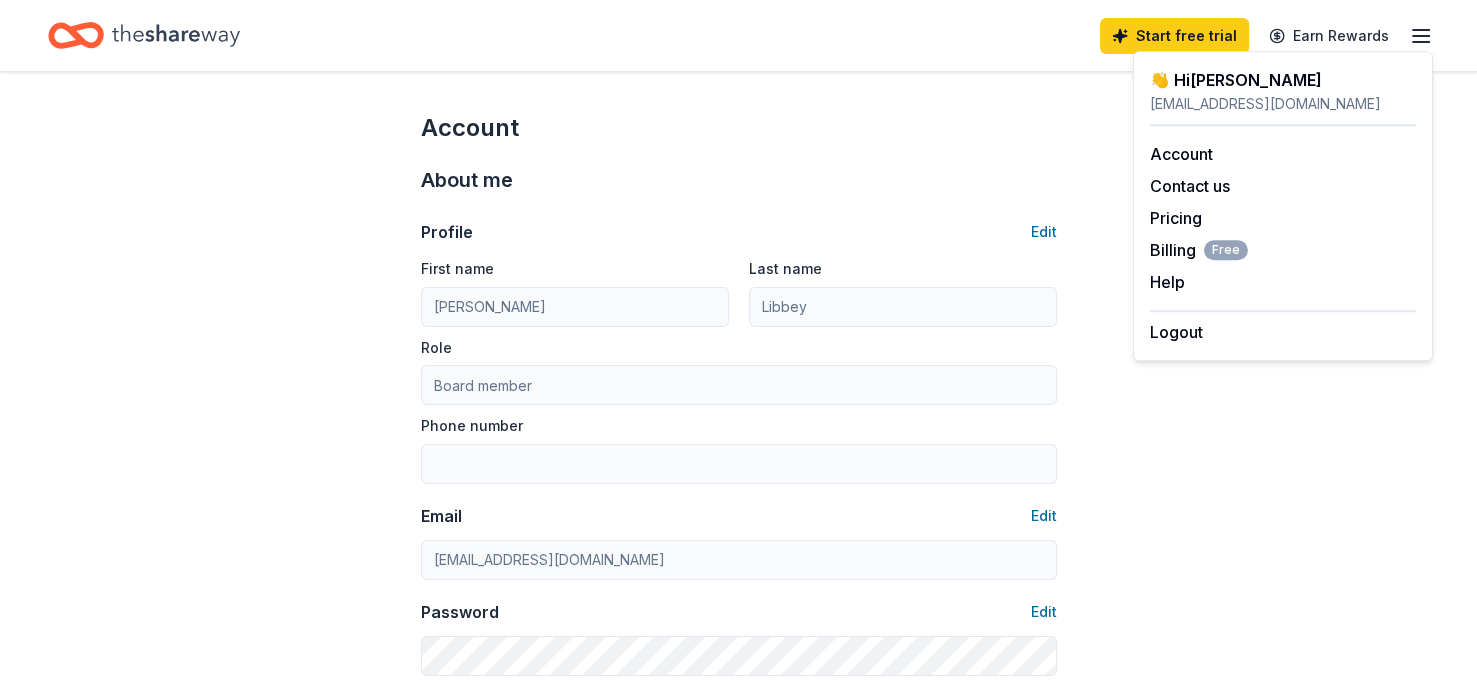 click on "Account" at bounding box center (739, 128) 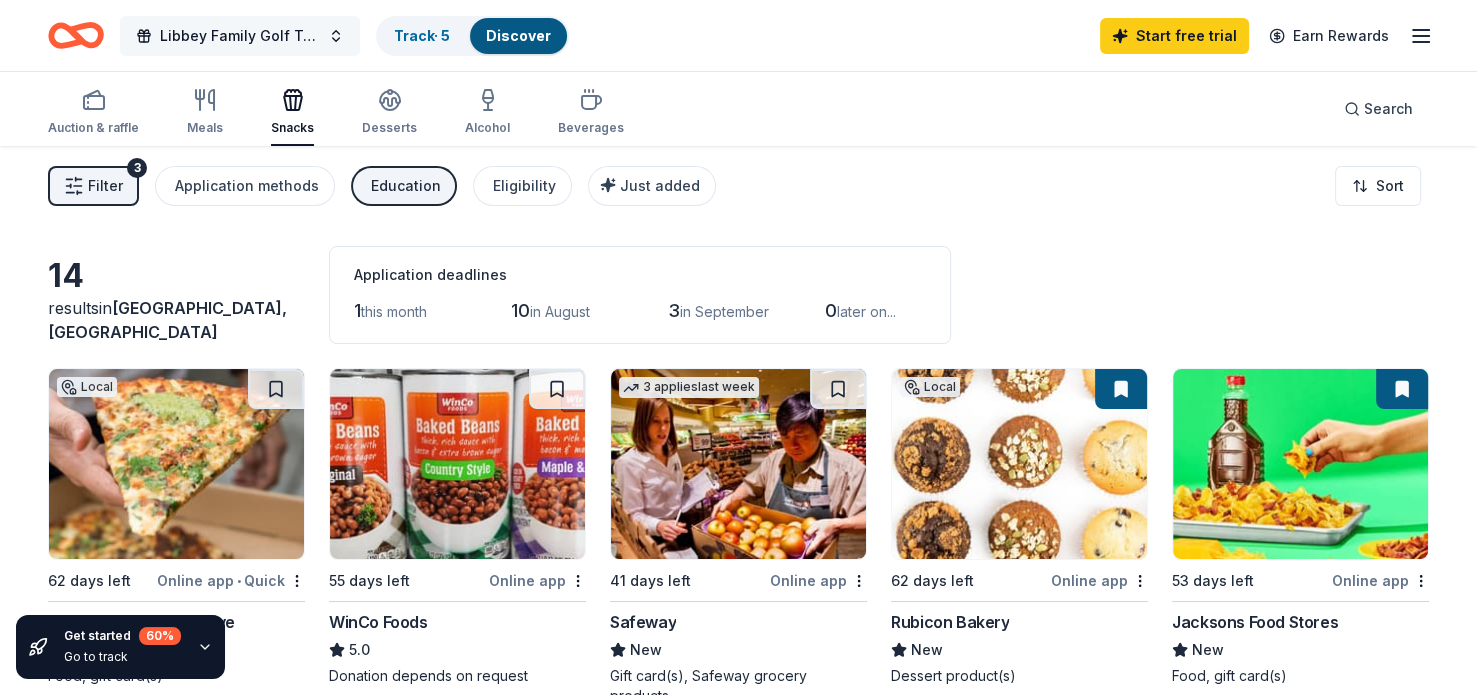 click on "Libbey Family Golf Tournament" at bounding box center [240, 36] 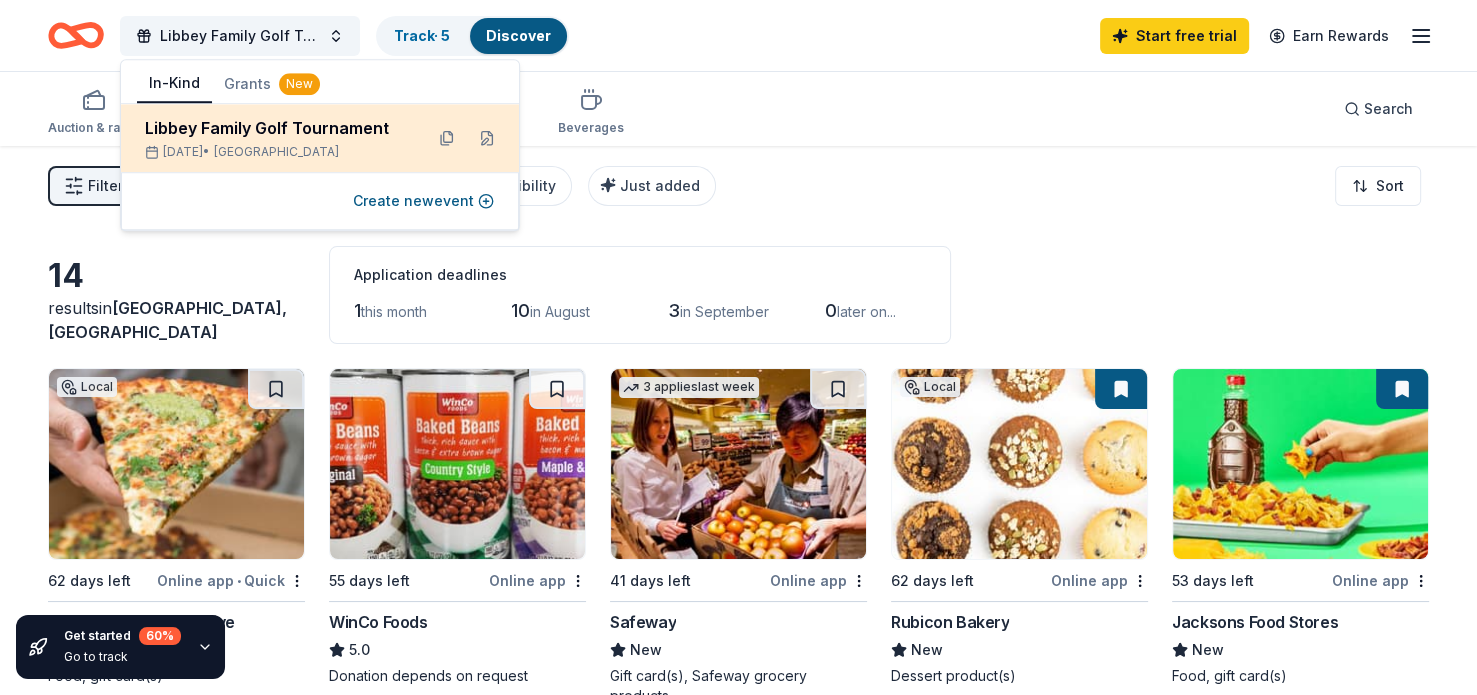 click on "Libbey Family Golf Tournament" at bounding box center [276, 128] 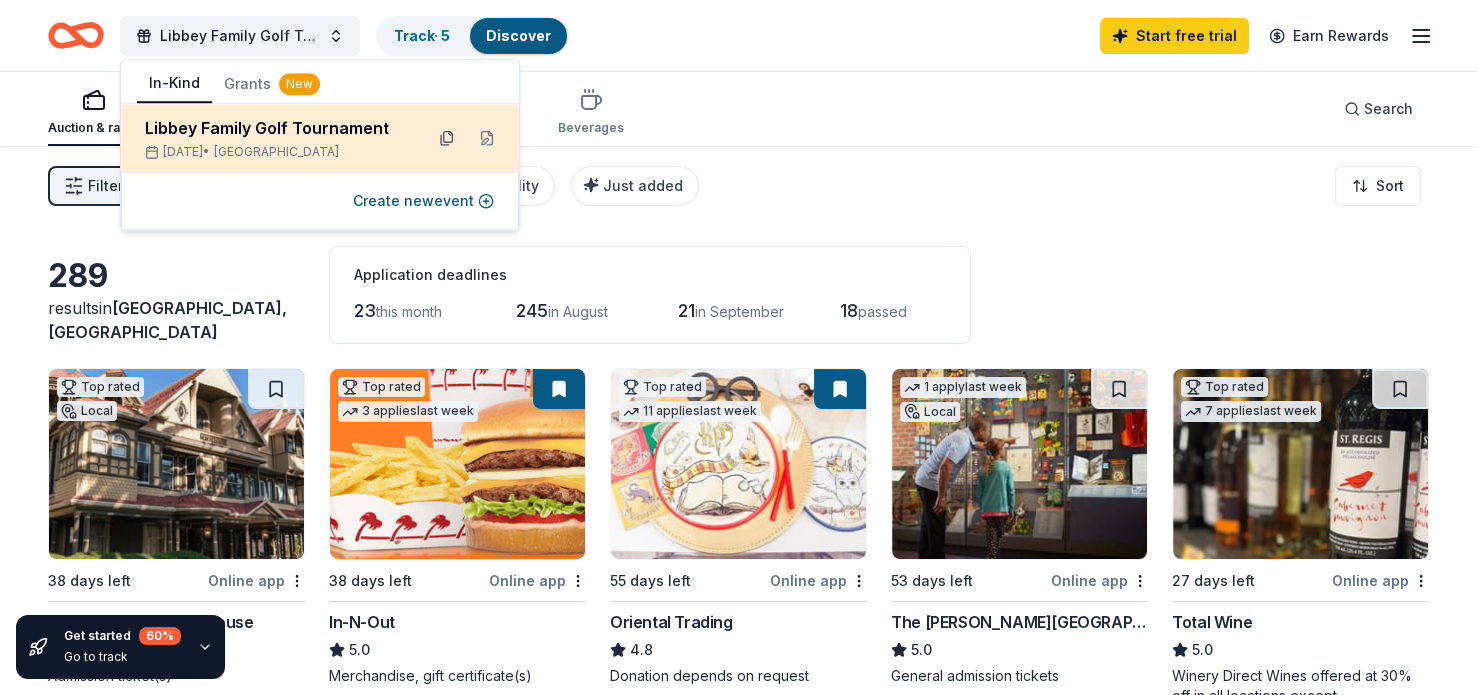 click at bounding box center (447, 138) 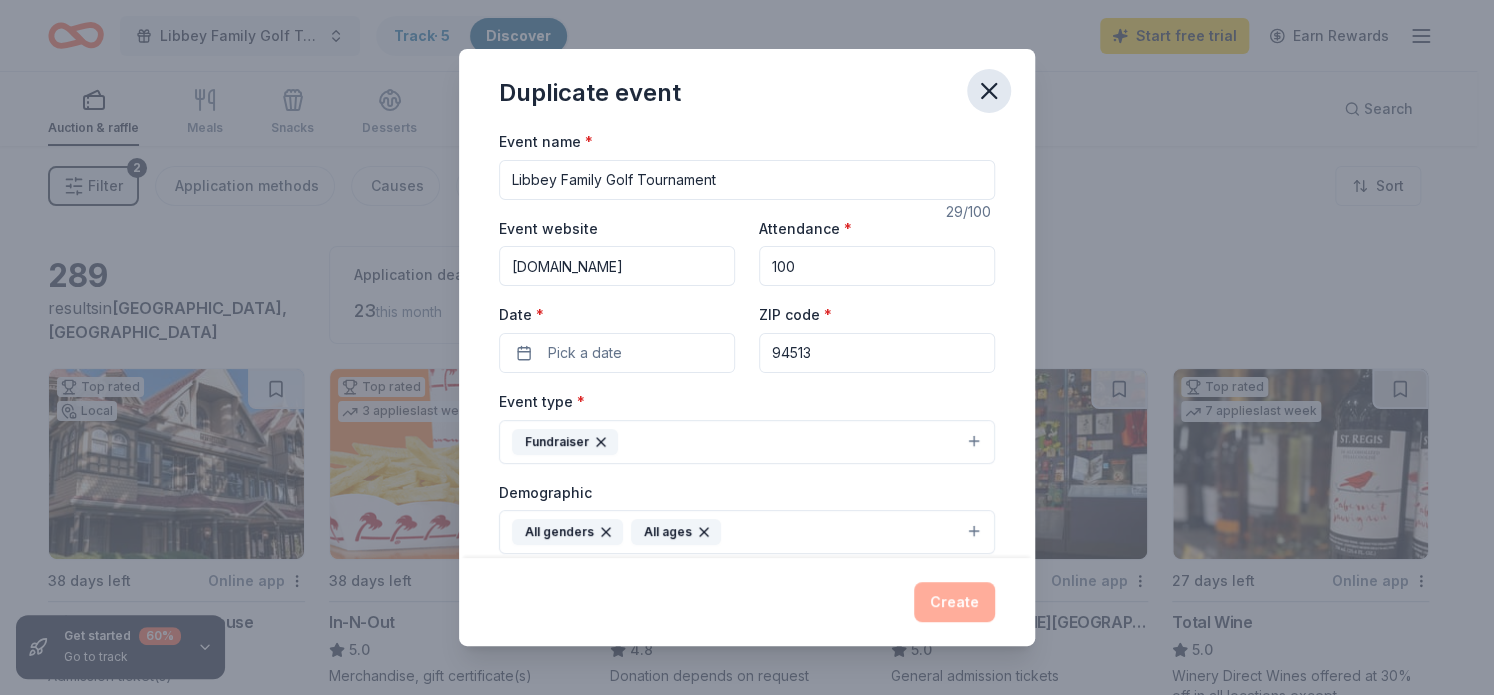 click 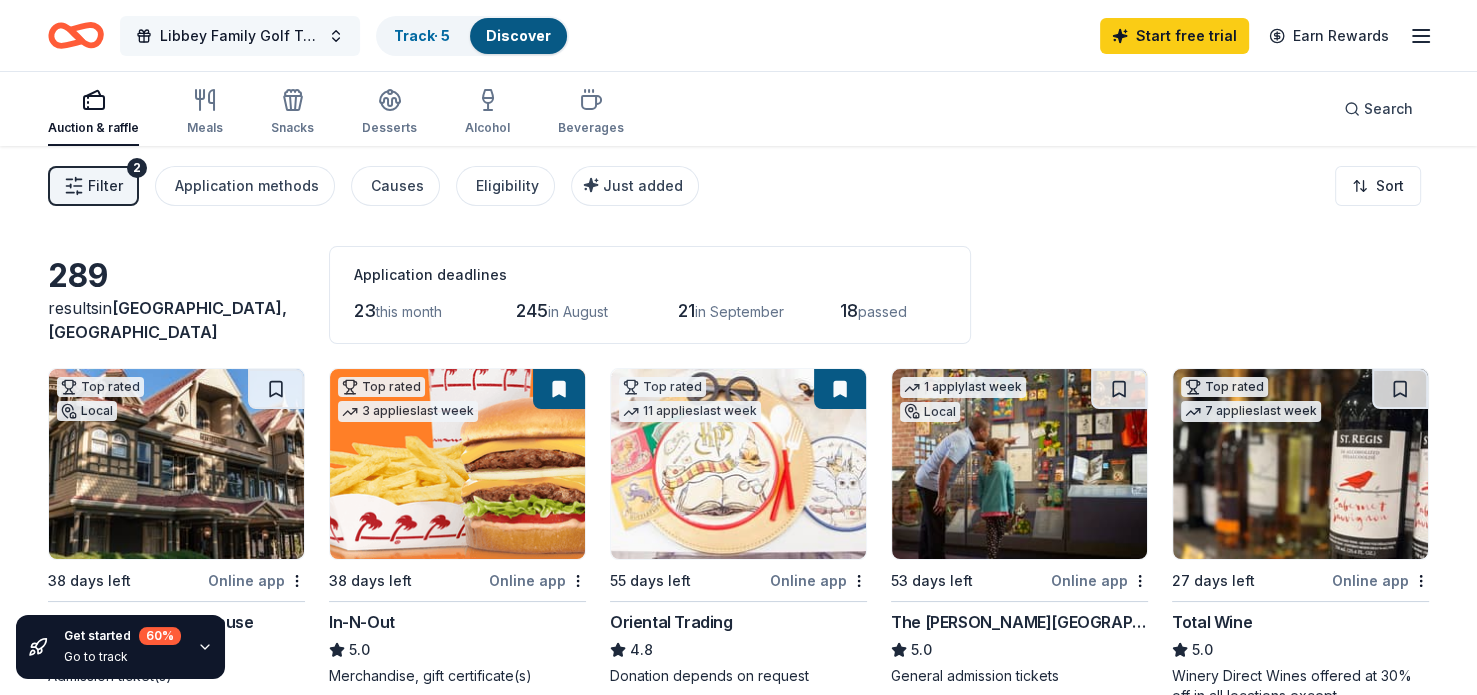 click on "Libbey Family Golf Tournament" at bounding box center [240, 36] 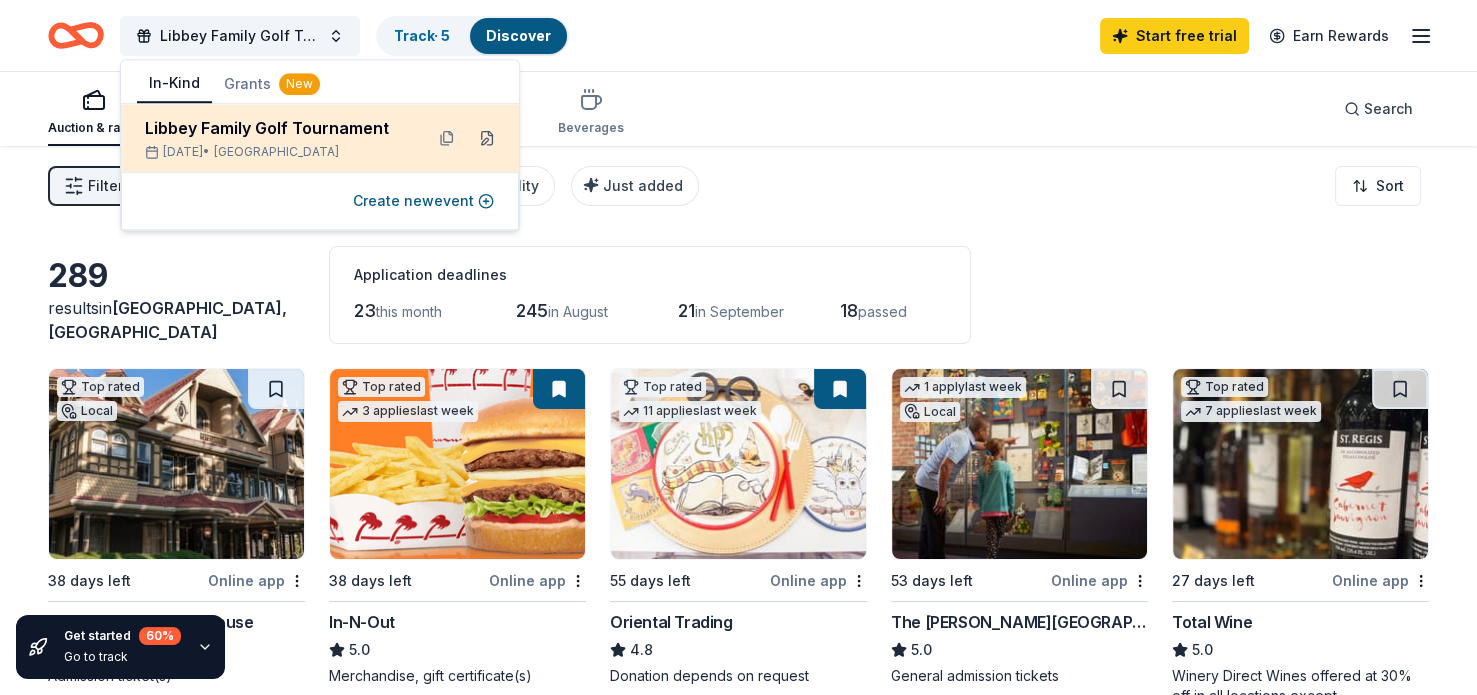 click at bounding box center [487, 138] 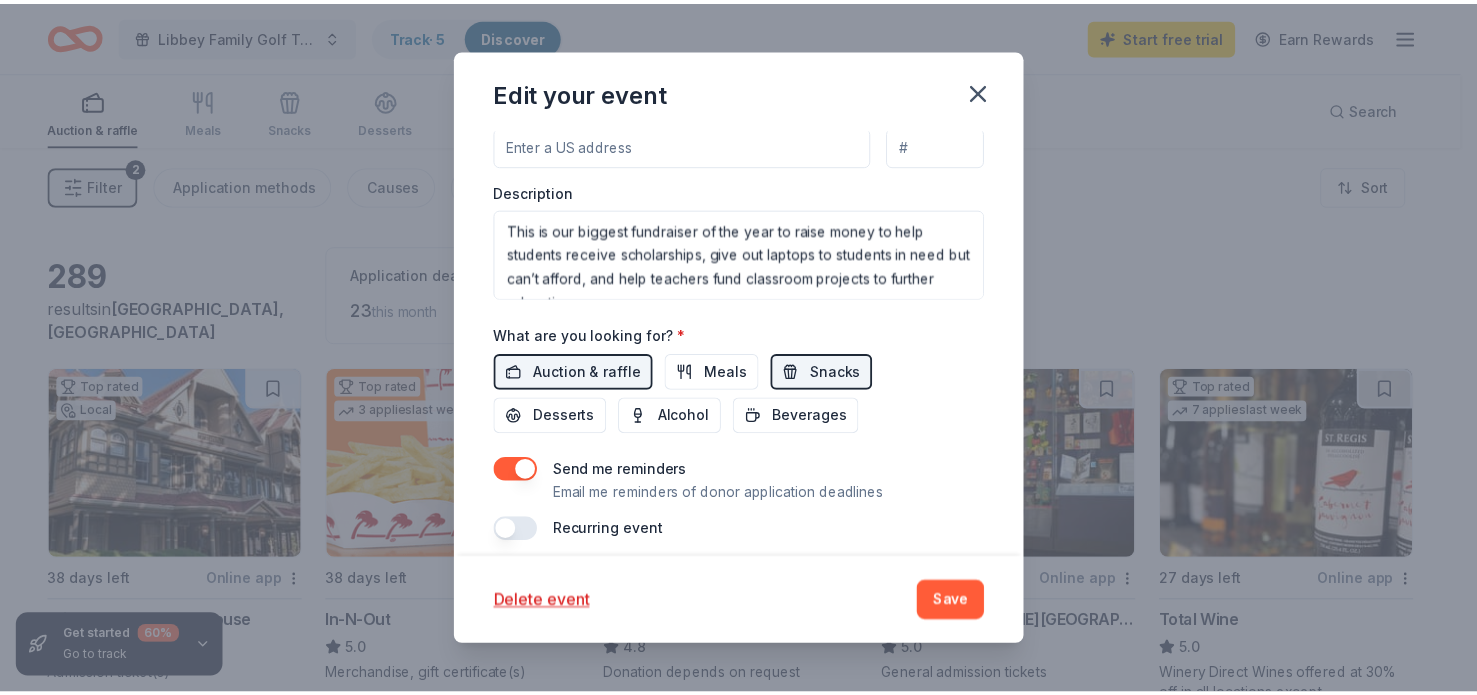 scroll, scrollTop: 653, scrollLeft: 0, axis: vertical 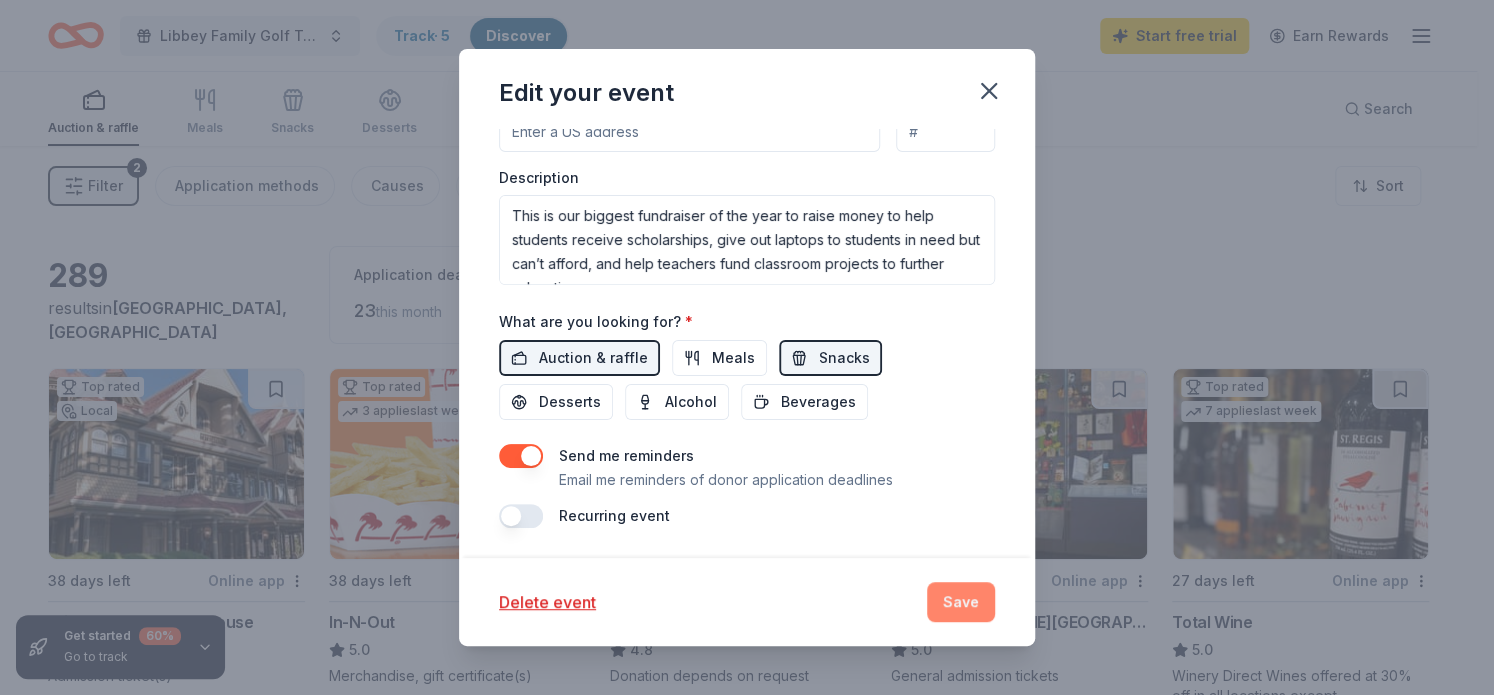 click on "Save" at bounding box center [961, 602] 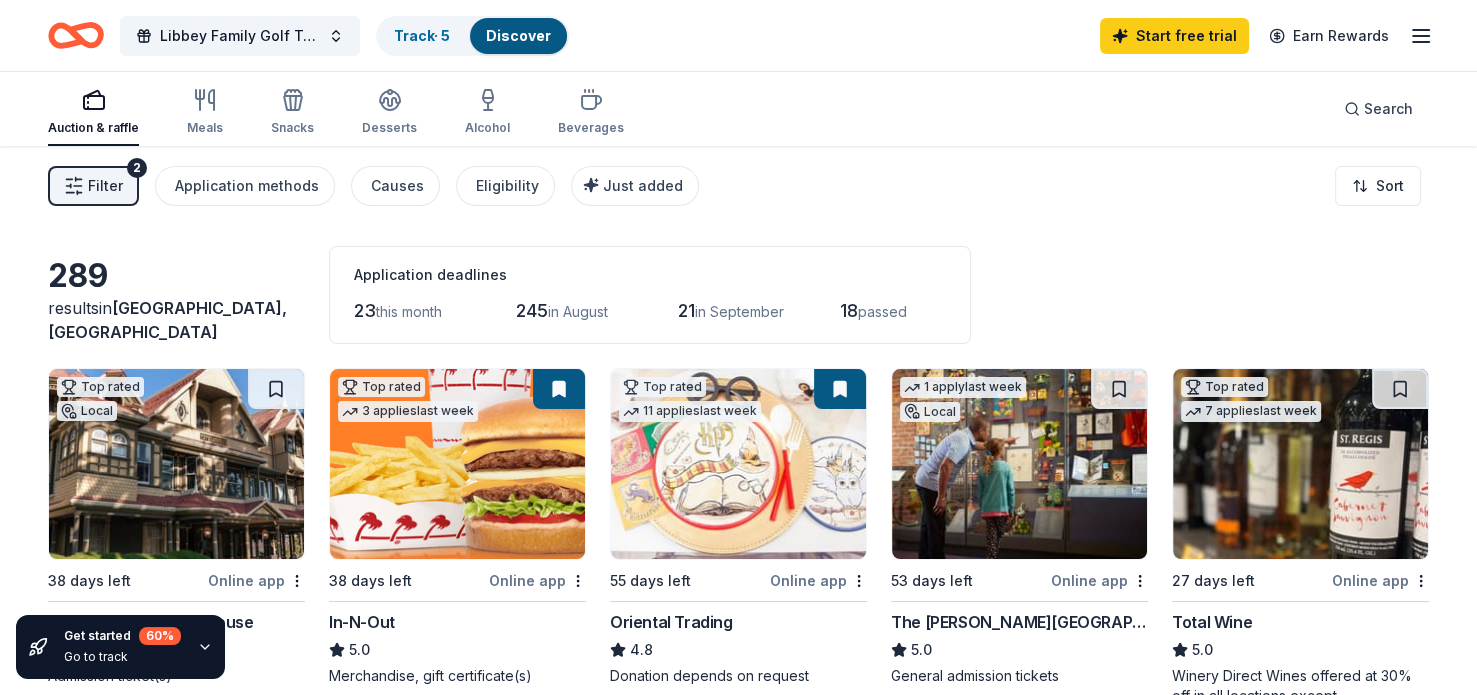 click 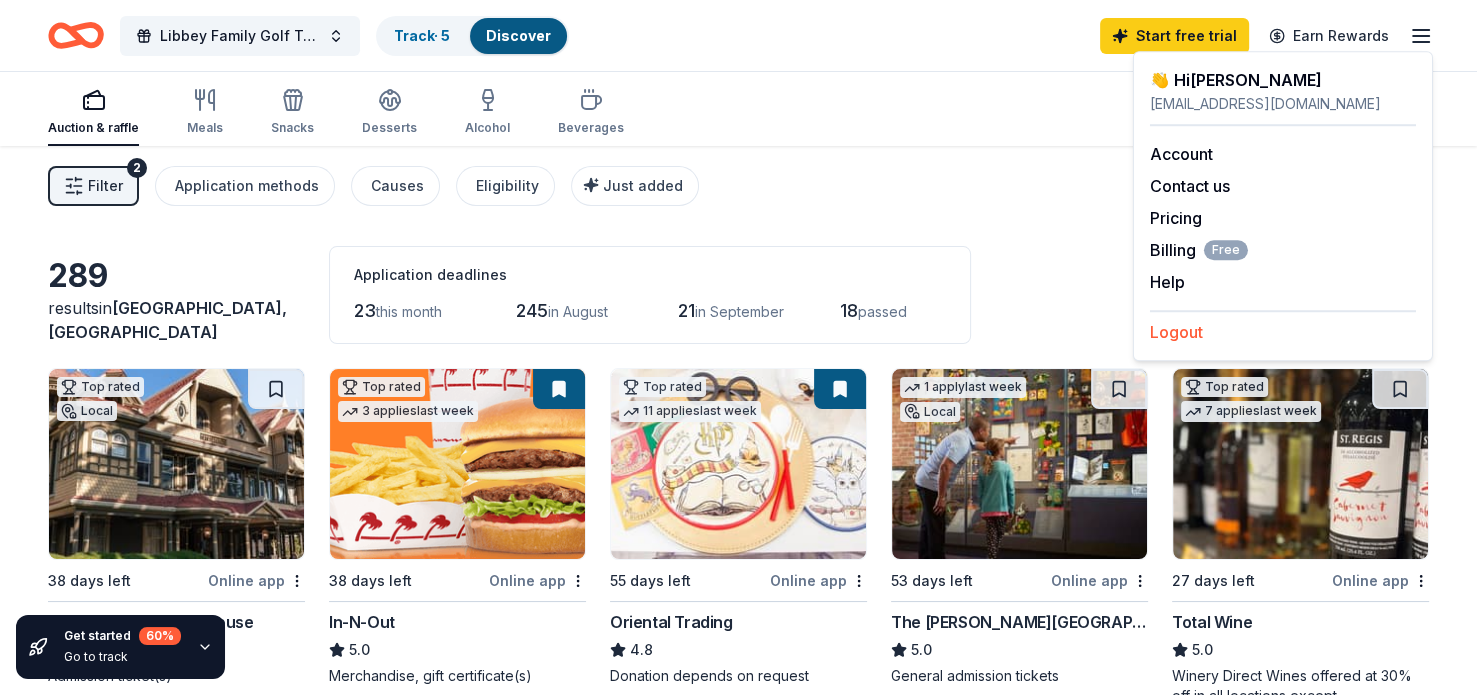 click on "Logout" at bounding box center (1176, 332) 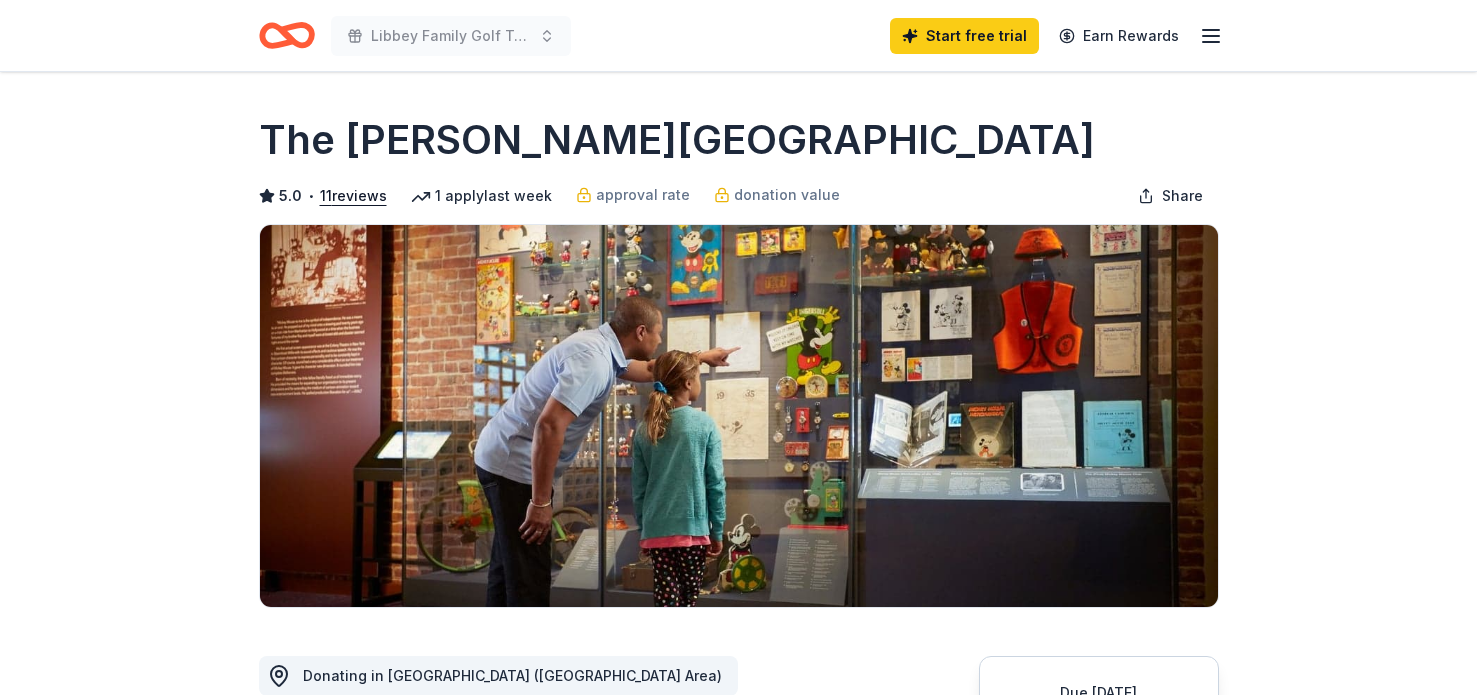 scroll, scrollTop: 0, scrollLeft: 0, axis: both 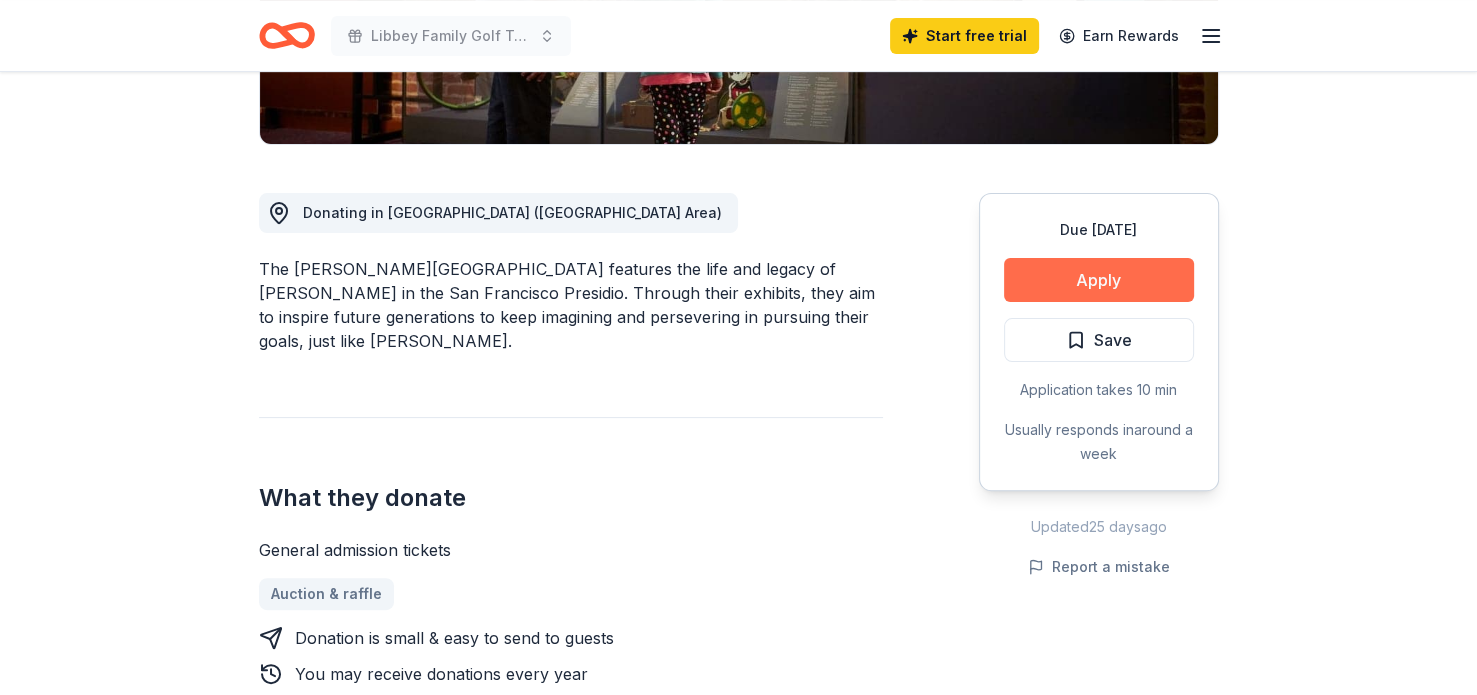 click on "Apply" at bounding box center [1099, 280] 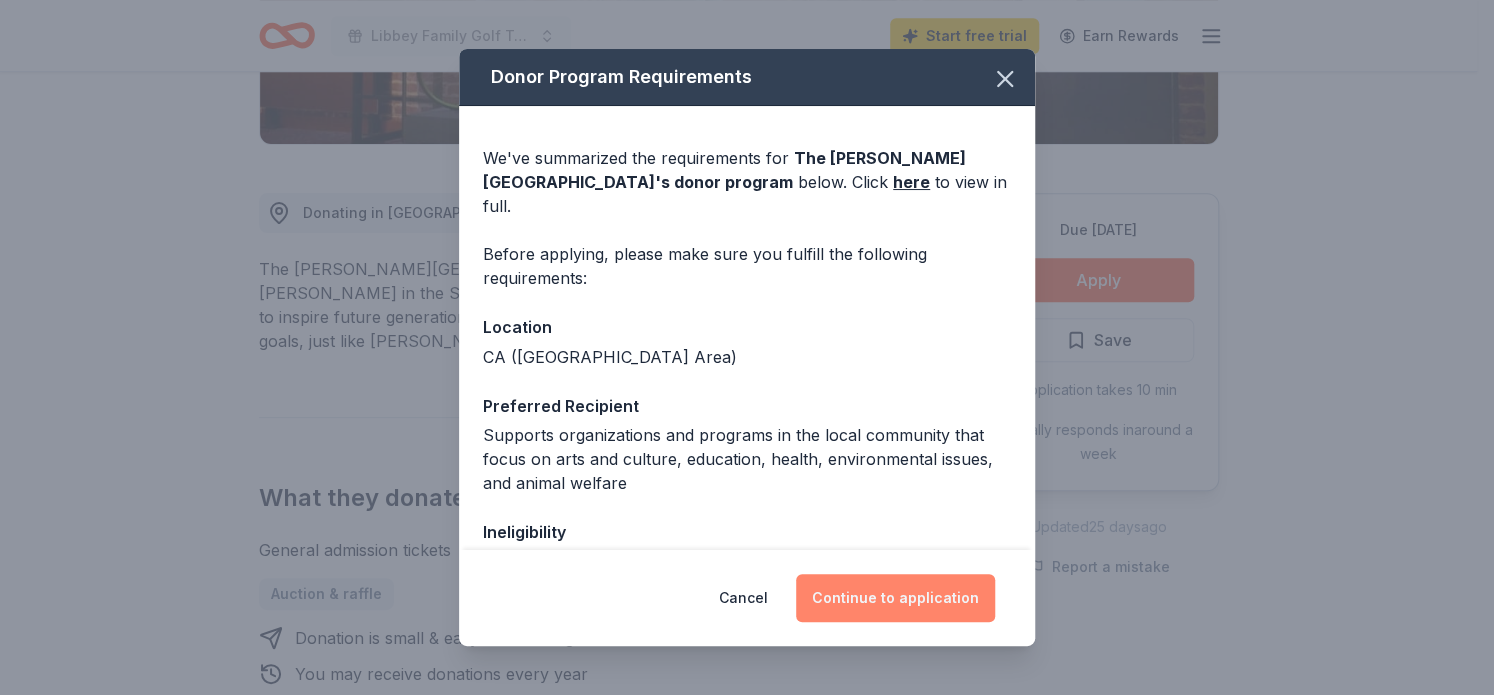 click on "Continue to application" at bounding box center (895, 598) 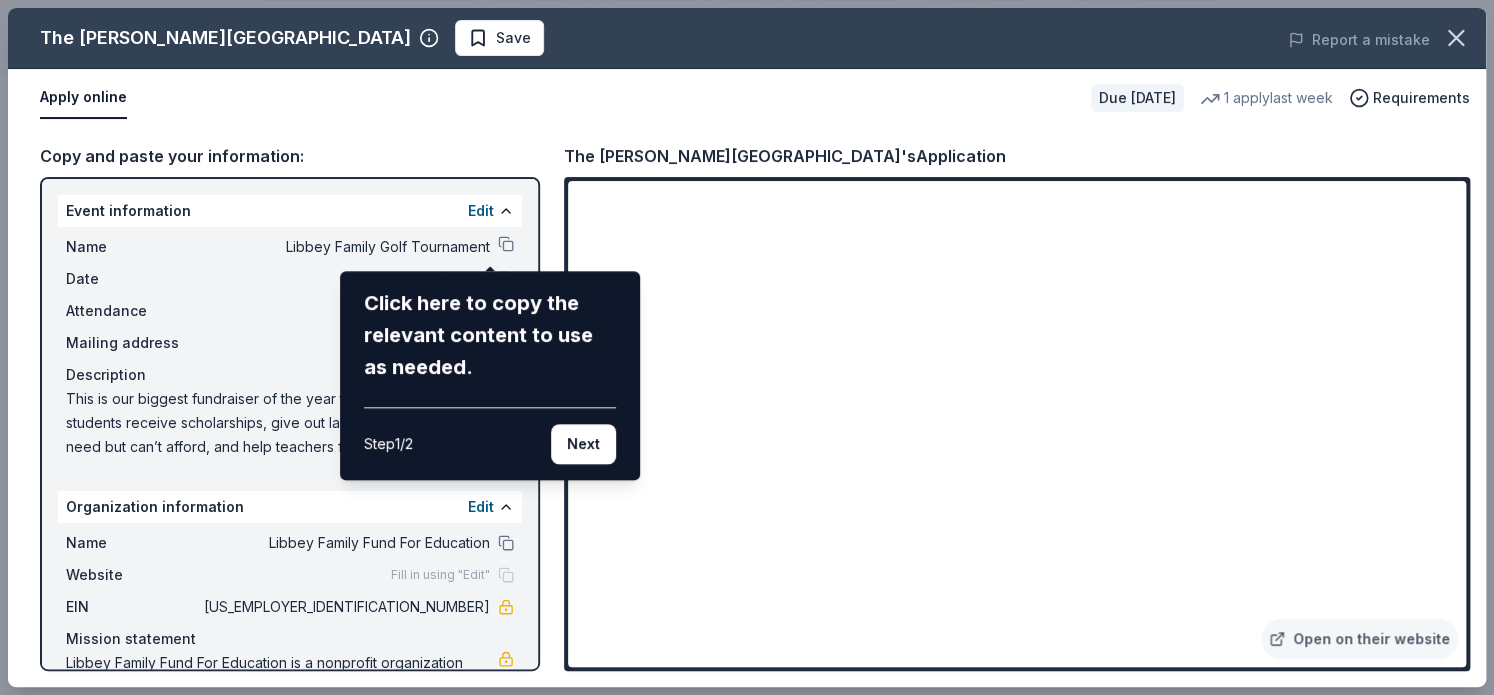click on "The Walt Disney Museum Save Report a mistake Apply online Due in 53 days 1   apply  last week Requirements Copy and paste your information: Event information Edit Name Libbey Family Golf Tournament Click here to copy the relevant content to use as needed. Step  1 / 2 Next Date 09/27/25 Attendance 100 Mailing address Description This is our biggest fundraiser of the year to raise money to help students receive scholarships, give out laptops to students in need but can’t afford, and help teachers fund classroom projects to further education. Organization information Edit Name Libbey Family Fund For Education Website Fill in using "Edit" EIN 83-2783705 Mission statement Libbey Family Fund For Education is a nonprofit organization focused on education. It is based in Walnut Creek, CA. It received its nonprofit status in 2019. The Walt Disney Museum's  Application Open on their website" at bounding box center (747, 347) 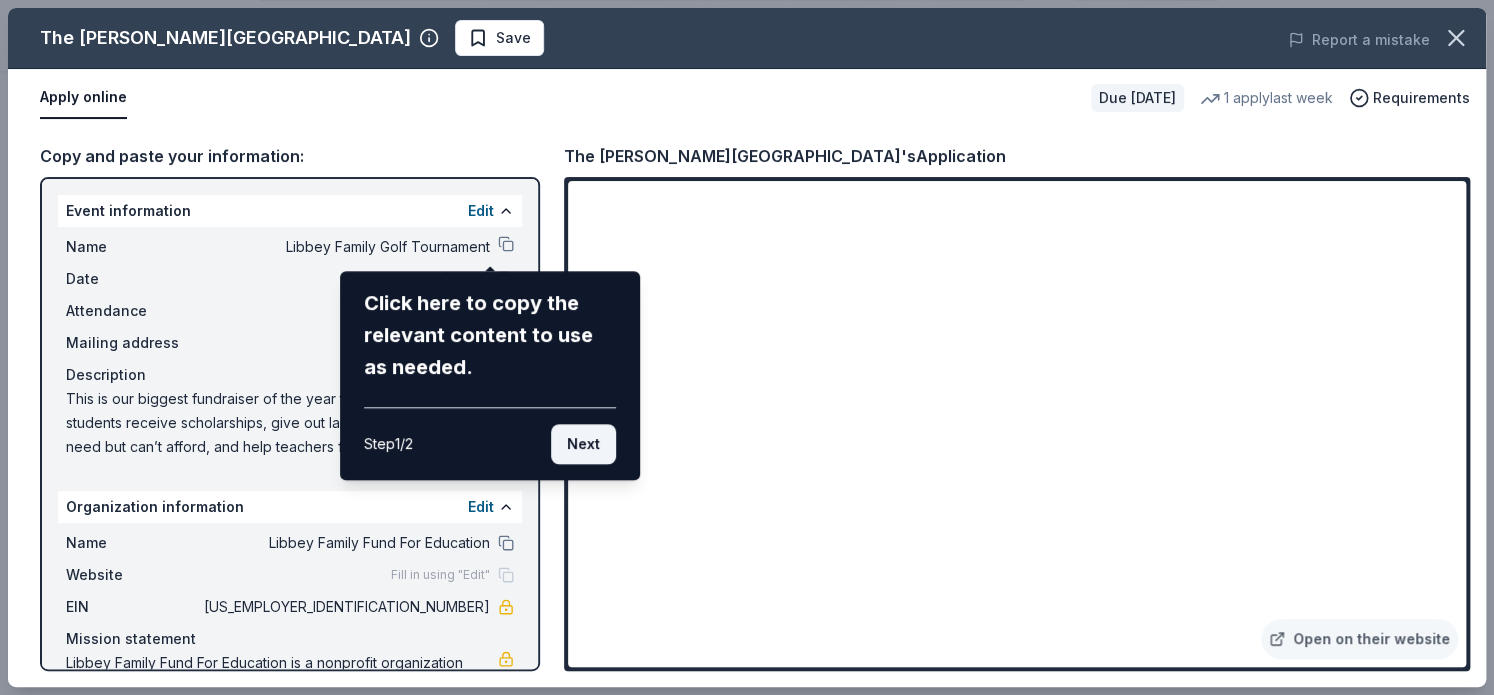 click on "Next" at bounding box center [583, 444] 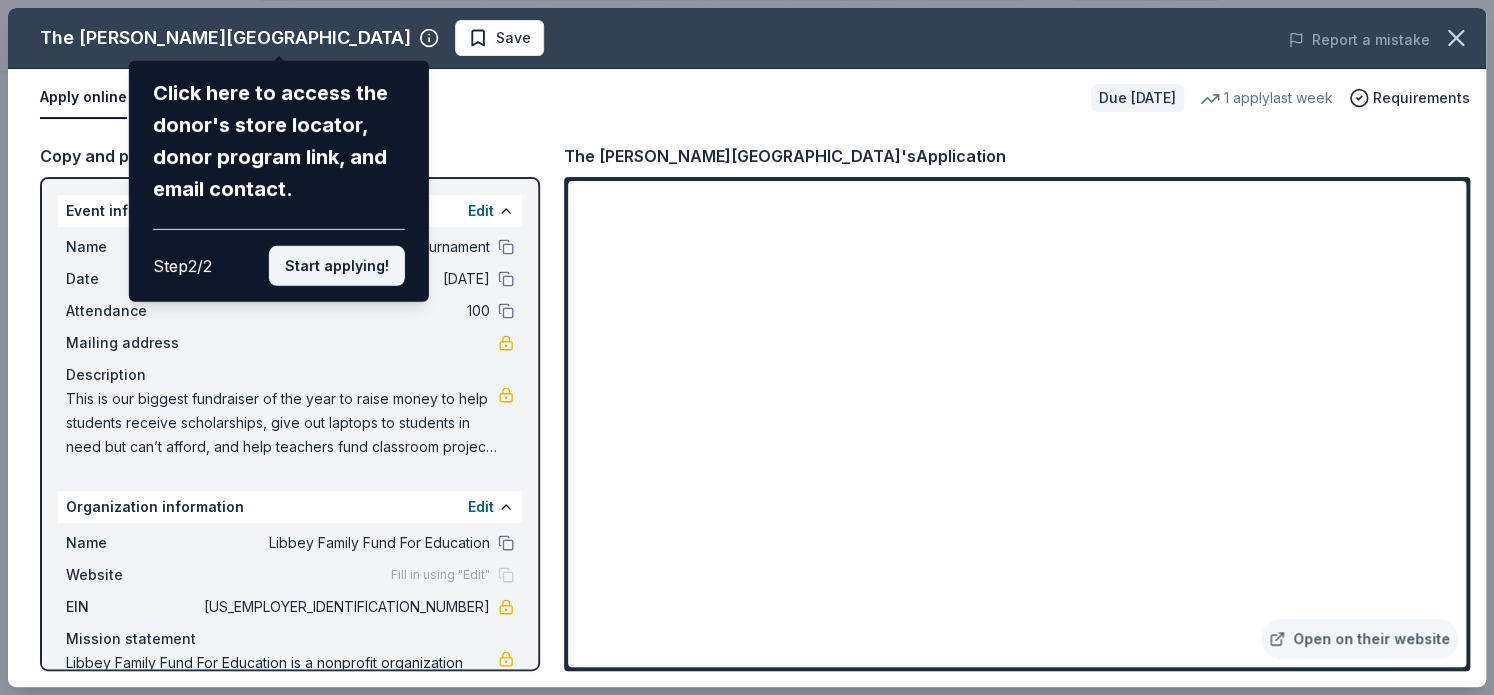 click on "Start applying!" at bounding box center (337, 266) 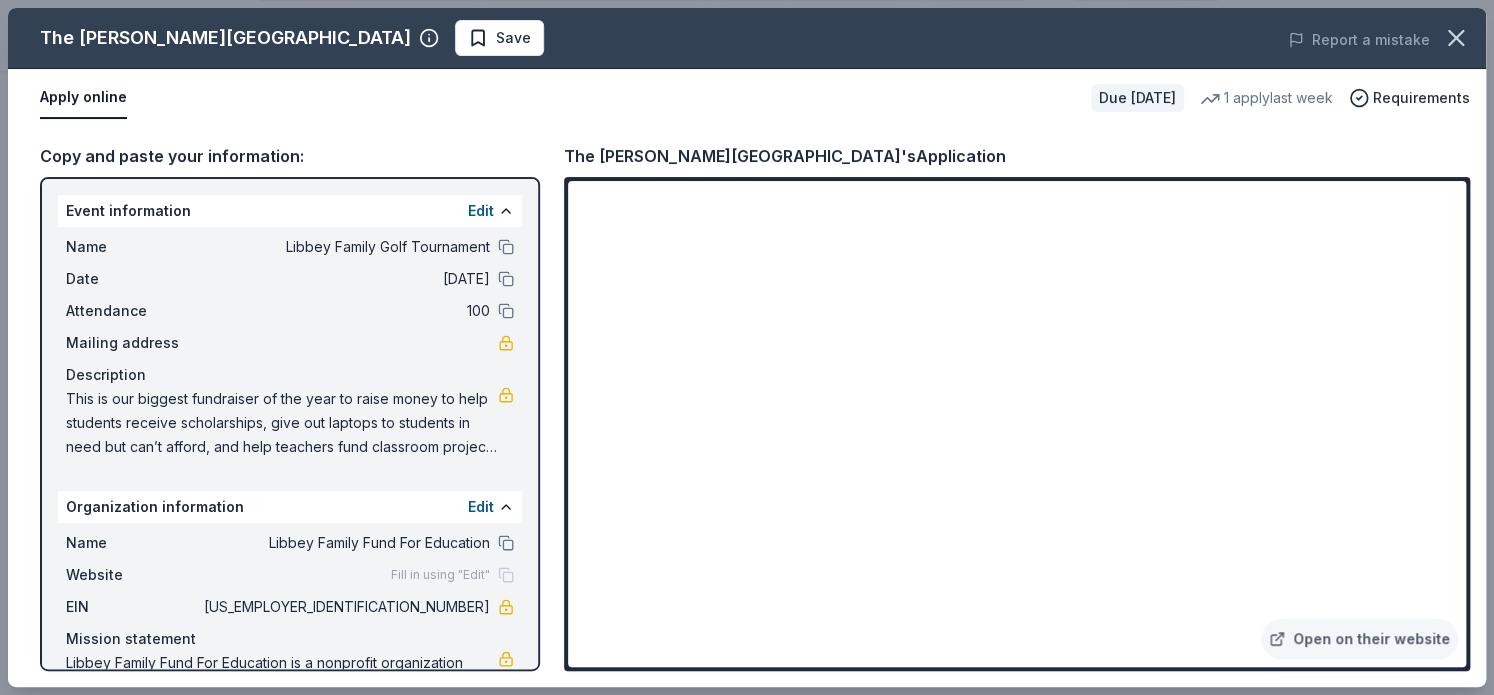 click on "The Walt Disney Museum Save Report a mistake Apply online Due in 53 days 1   apply  last week Requirements Copy and paste your information: Event information Edit Name Libbey Family Golf Tournament Date 09/27/25 Attendance 100 Mailing address Description This is our biggest fundraiser of the year to raise money to help students receive scholarships, give out laptops to students in need but can’t afford, and help teachers fund classroom projects to further education. Organization information Edit Name Libbey Family Fund For Education Website Fill in using "Edit" EIN 83-2783705 Mission statement Libbey Family Fund For Education is a nonprofit organization focused on education. It is based in Walnut Creek, CA. It received its nonprofit status in 2019. The Walt Disney Museum's  Application Open on their website" at bounding box center (747, 347) 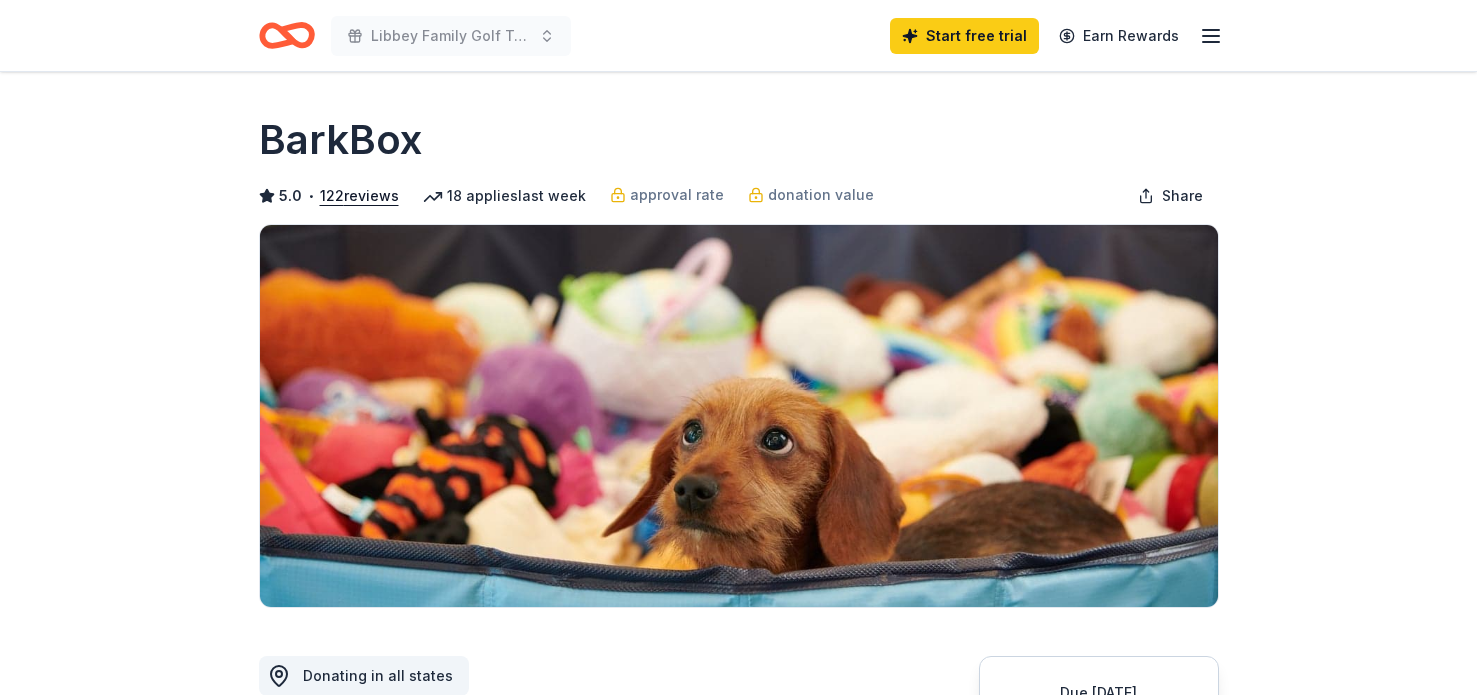 scroll, scrollTop: 0, scrollLeft: 0, axis: both 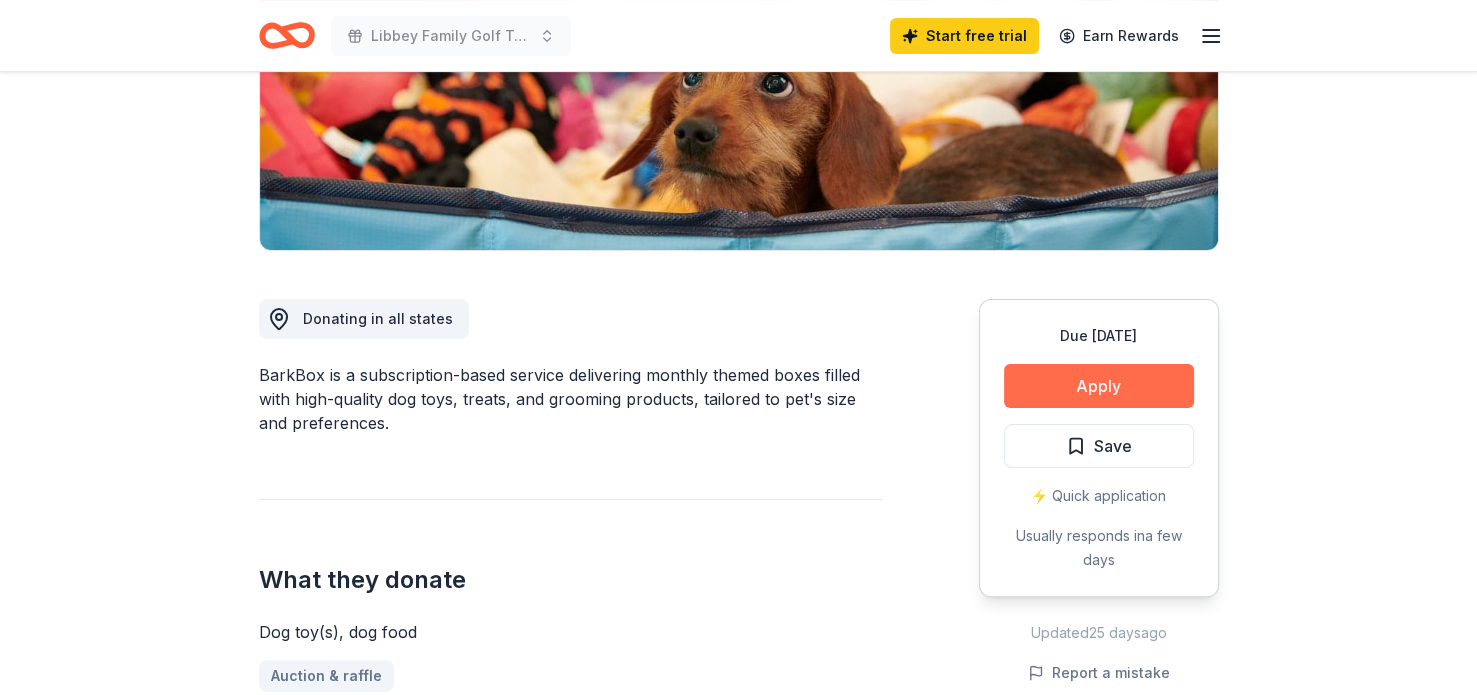 click on "Apply" at bounding box center [1099, 386] 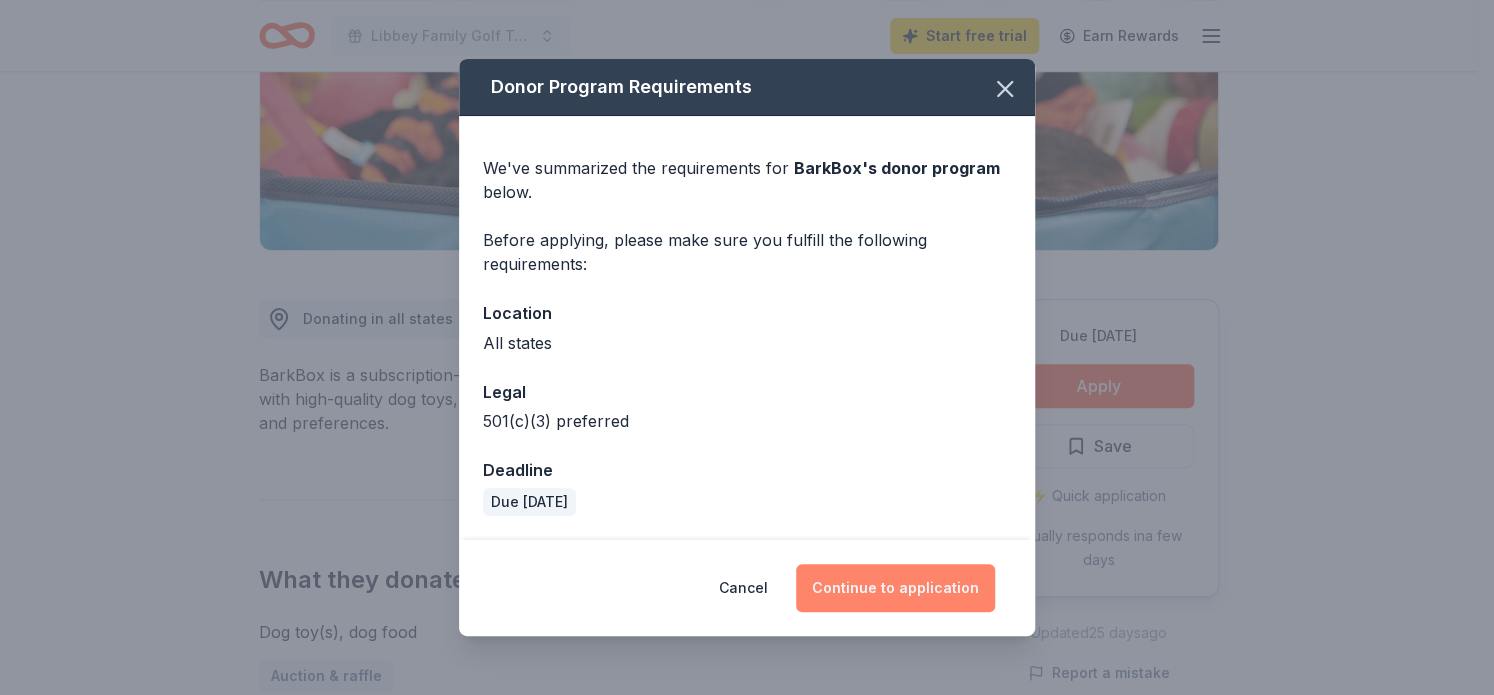 click on "Continue to application" at bounding box center (895, 588) 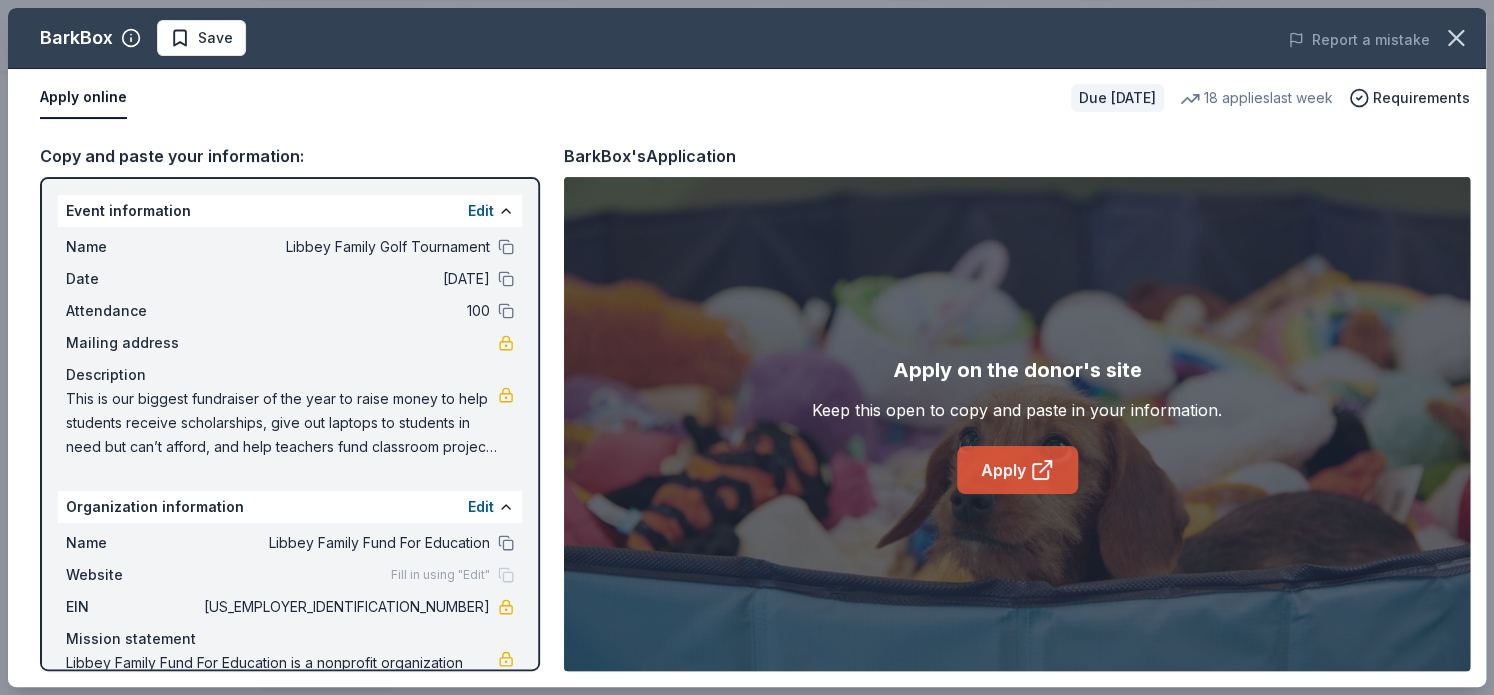 click on "Apply" at bounding box center (1017, 470) 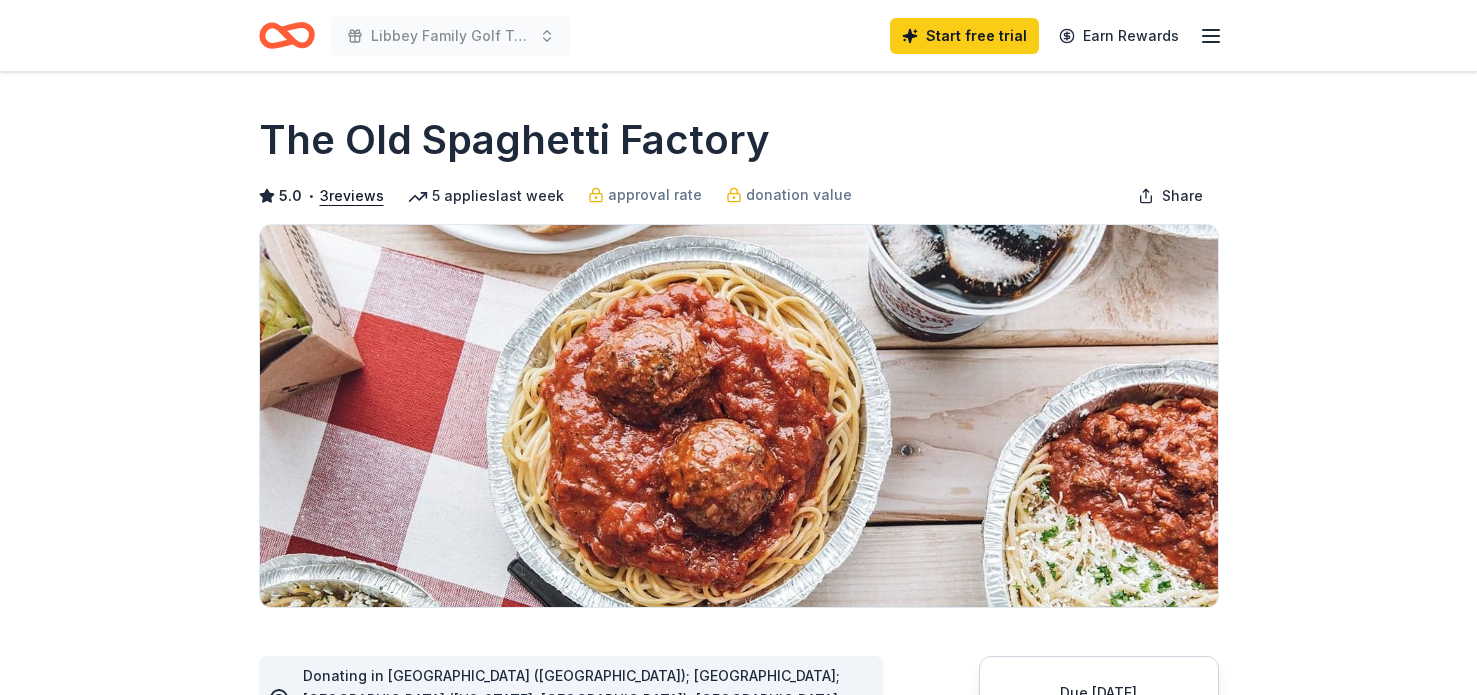 scroll, scrollTop: 0, scrollLeft: 0, axis: both 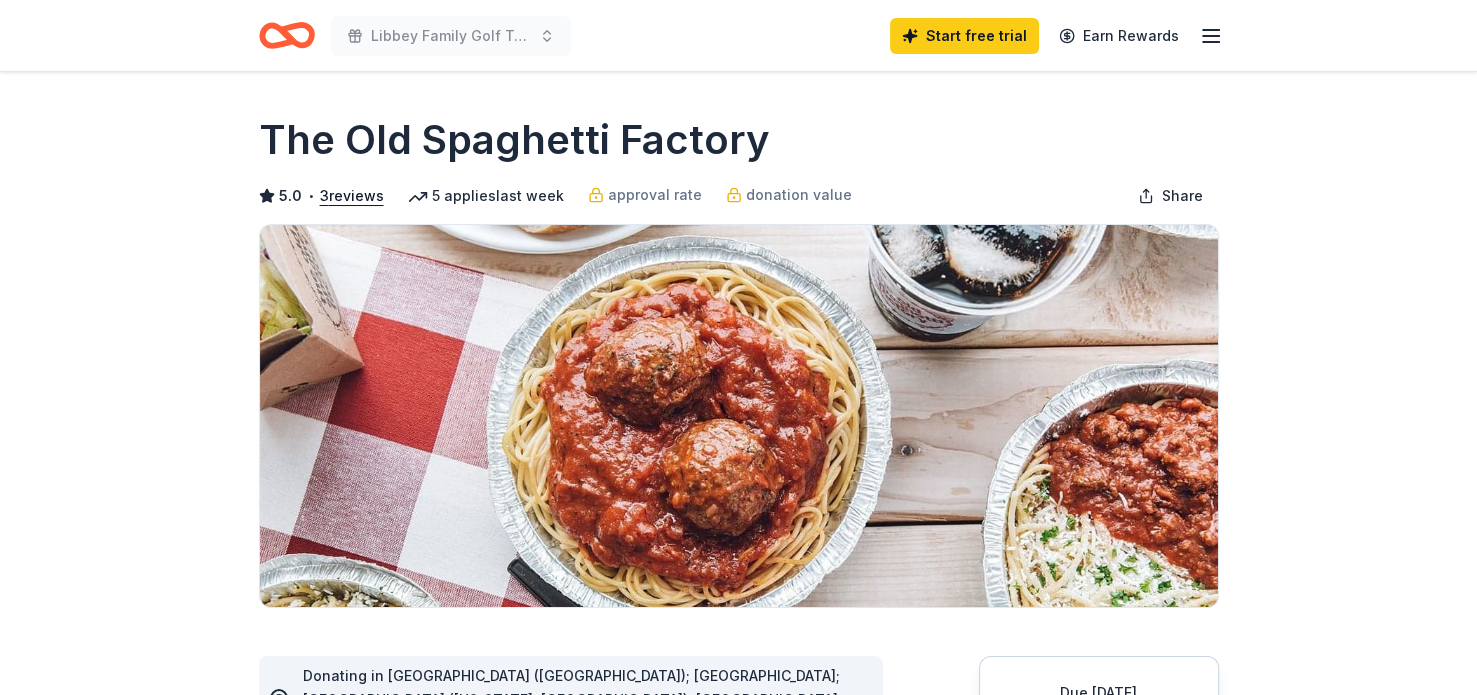 drag, startPoint x: 1476, startPoint y: 91, endPoint x: 1487, endPoint y: 145, distance: 55.108982 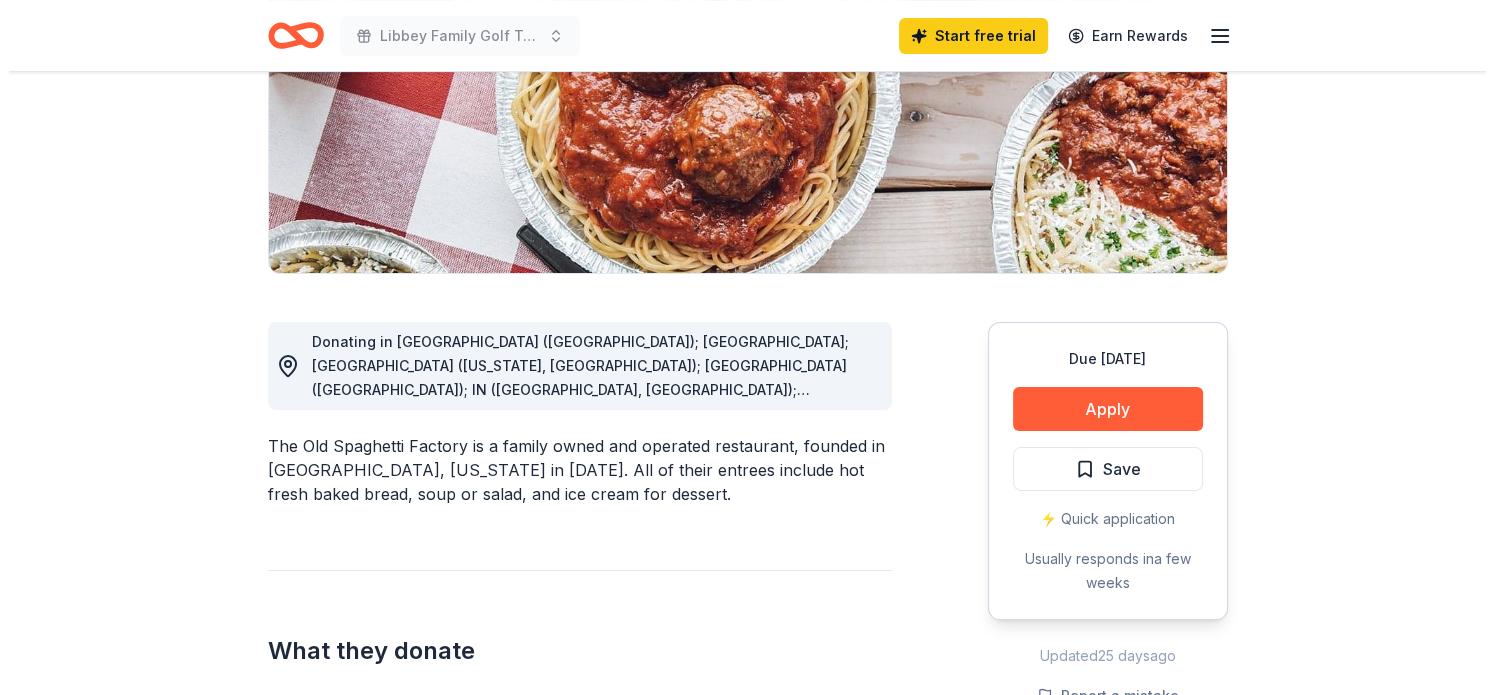 scroll, scrollTop: 380, scrollLeft: 0, axis: vertical 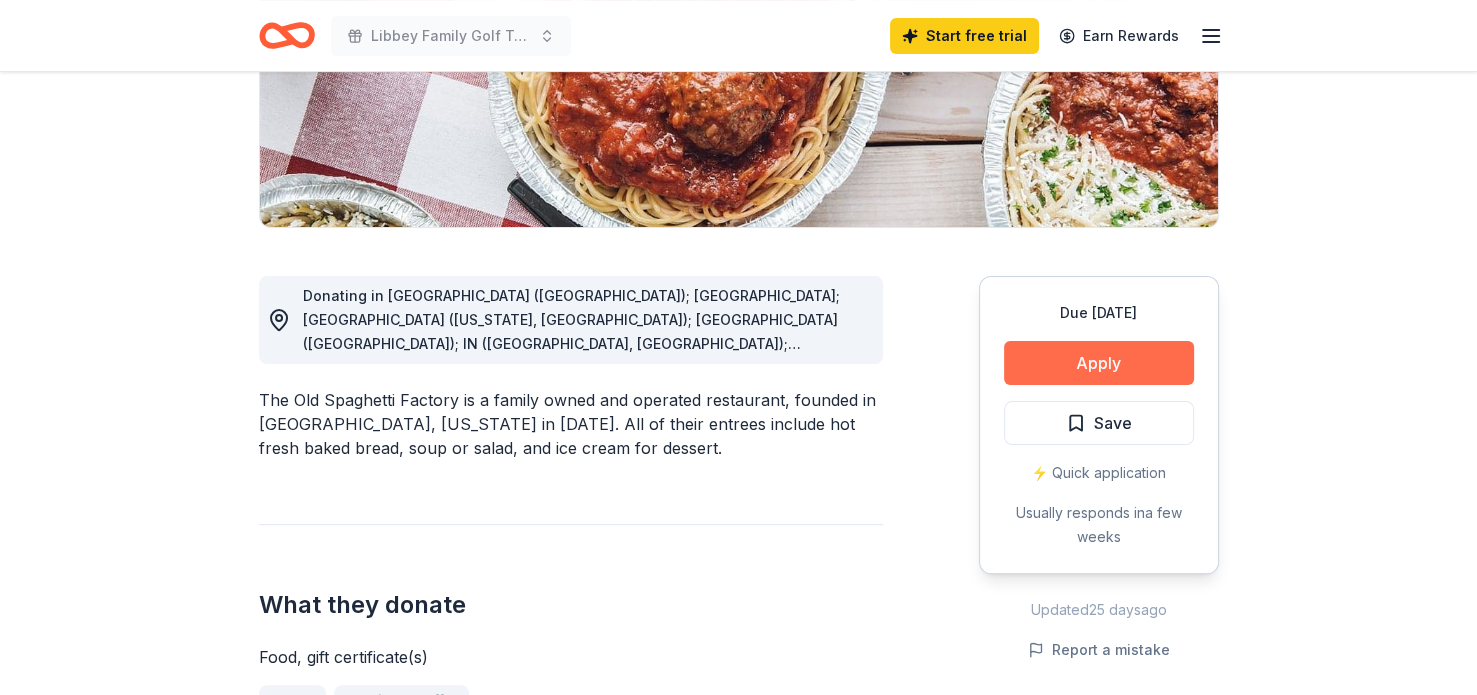 click on "Apply" at bounding box center [1099, 363] 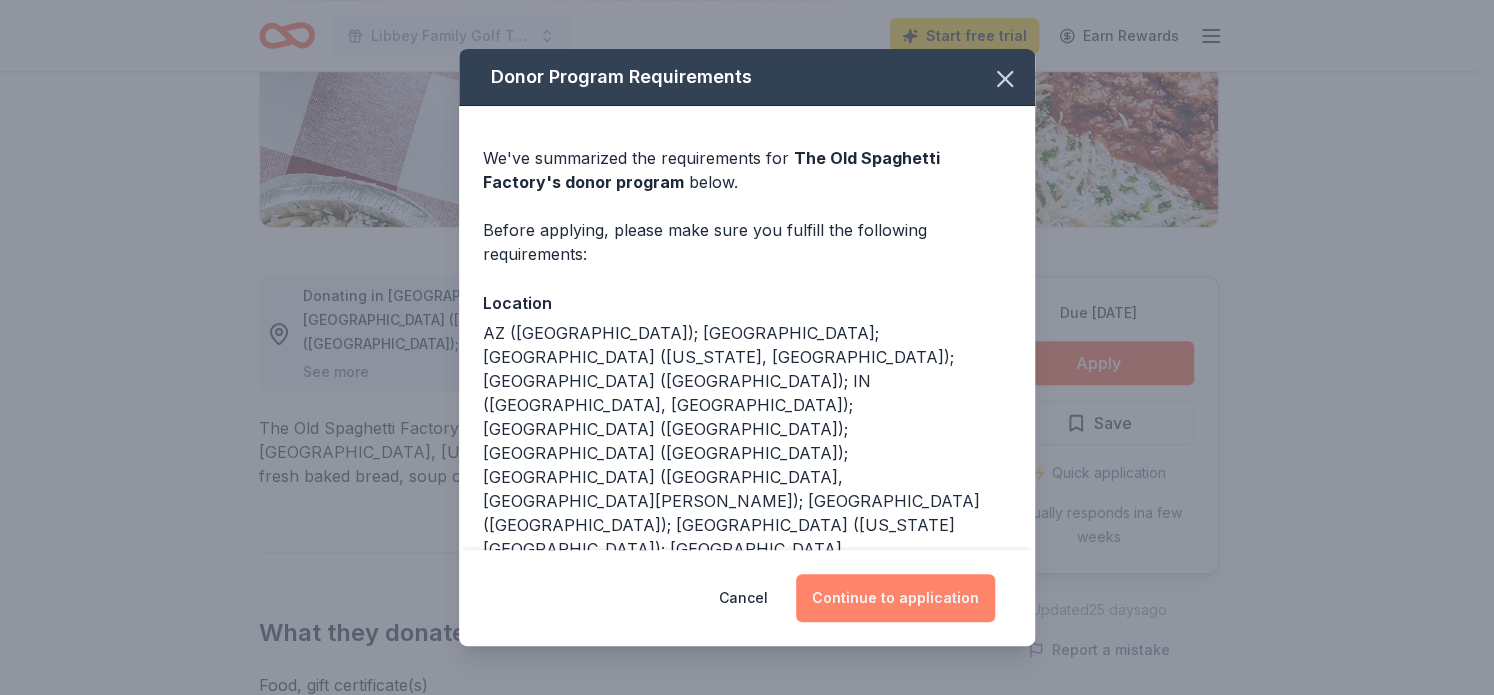 click on "Continue to application" at bounding box center (895, 598) 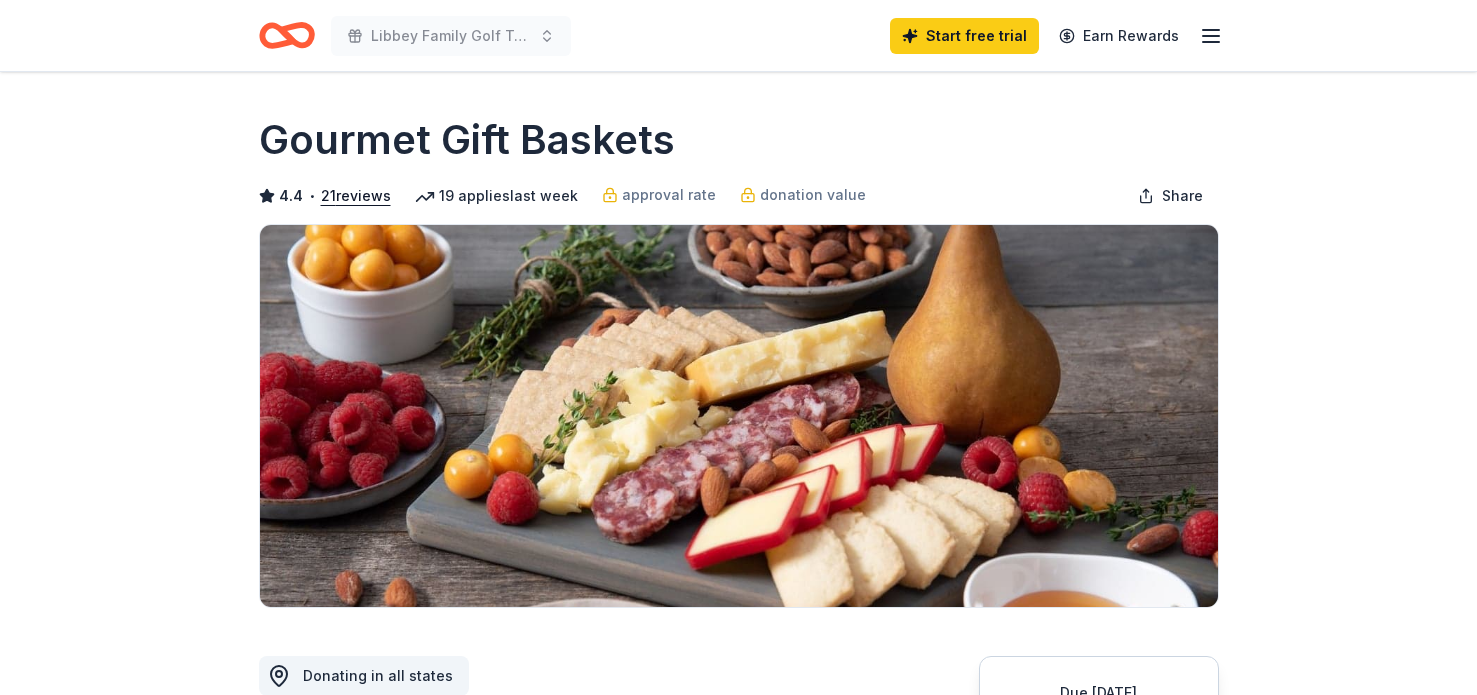scroll, scrollTop: 0, scrollLeft: 0, axis: both 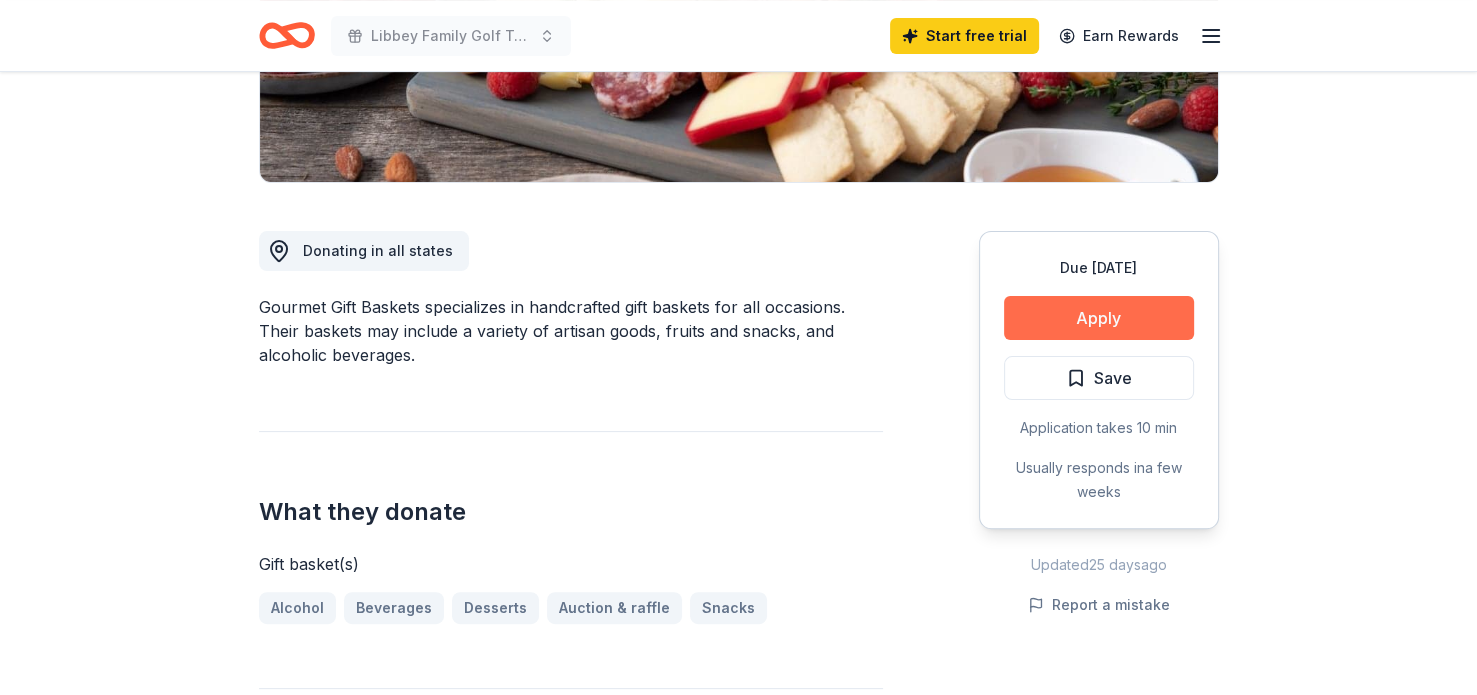 click on "Apply" at bounding box center [1099, 318] 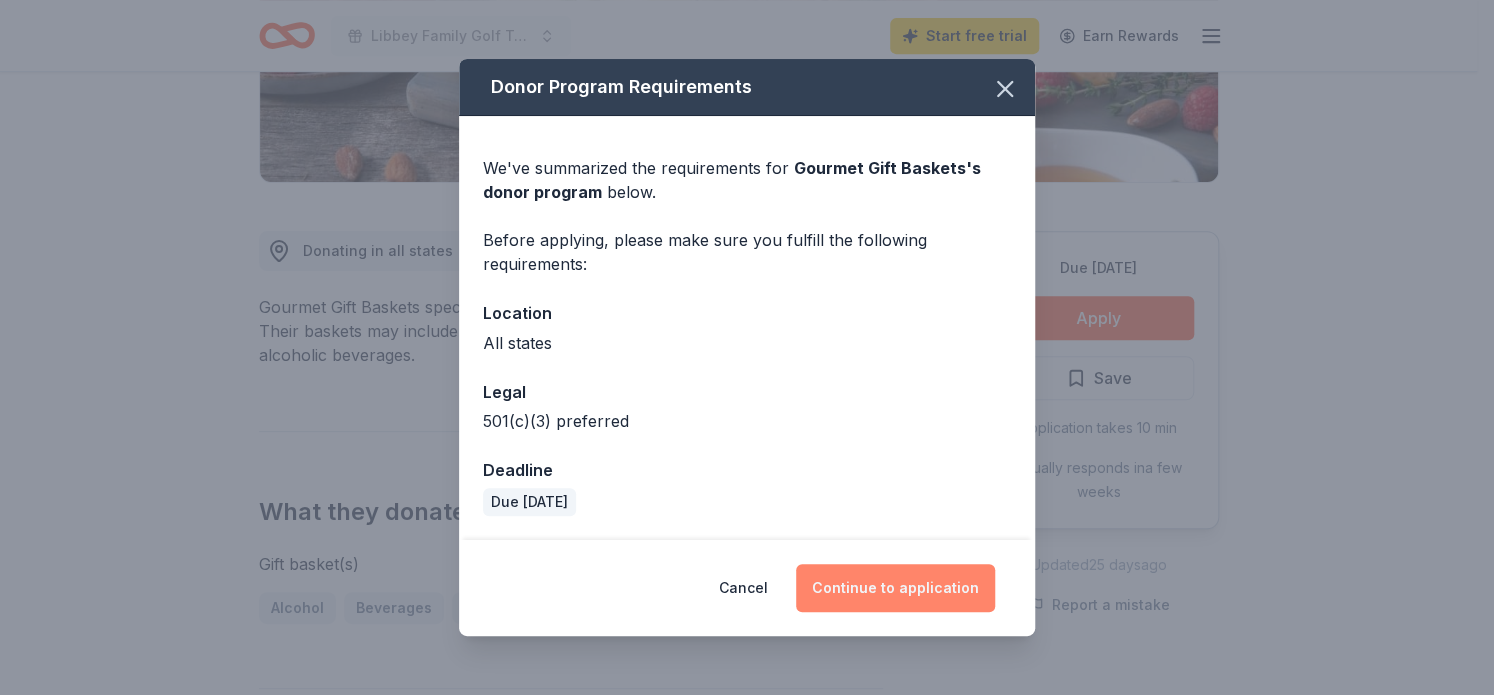 click on "Continue to application" at bounding box center (895, 588) 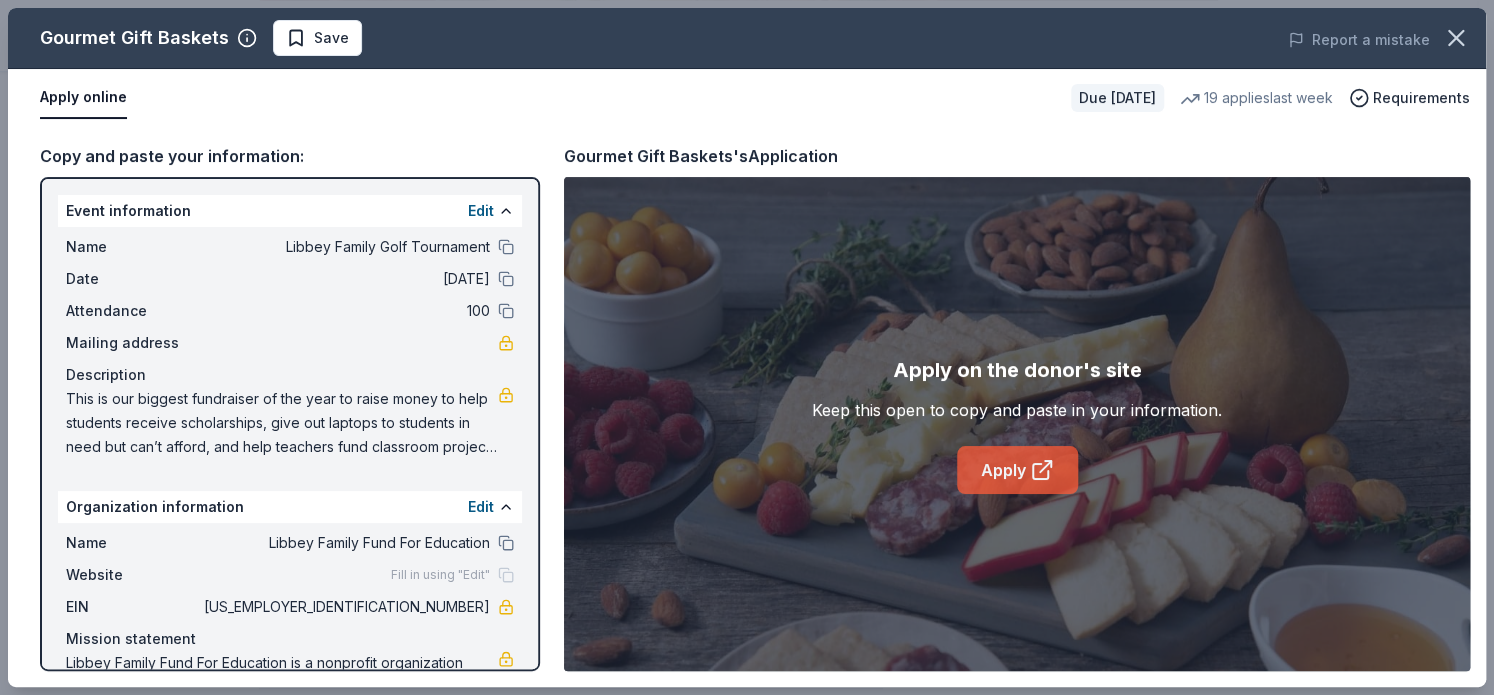 click on "Apply" at bounding box center [1017, 470] 